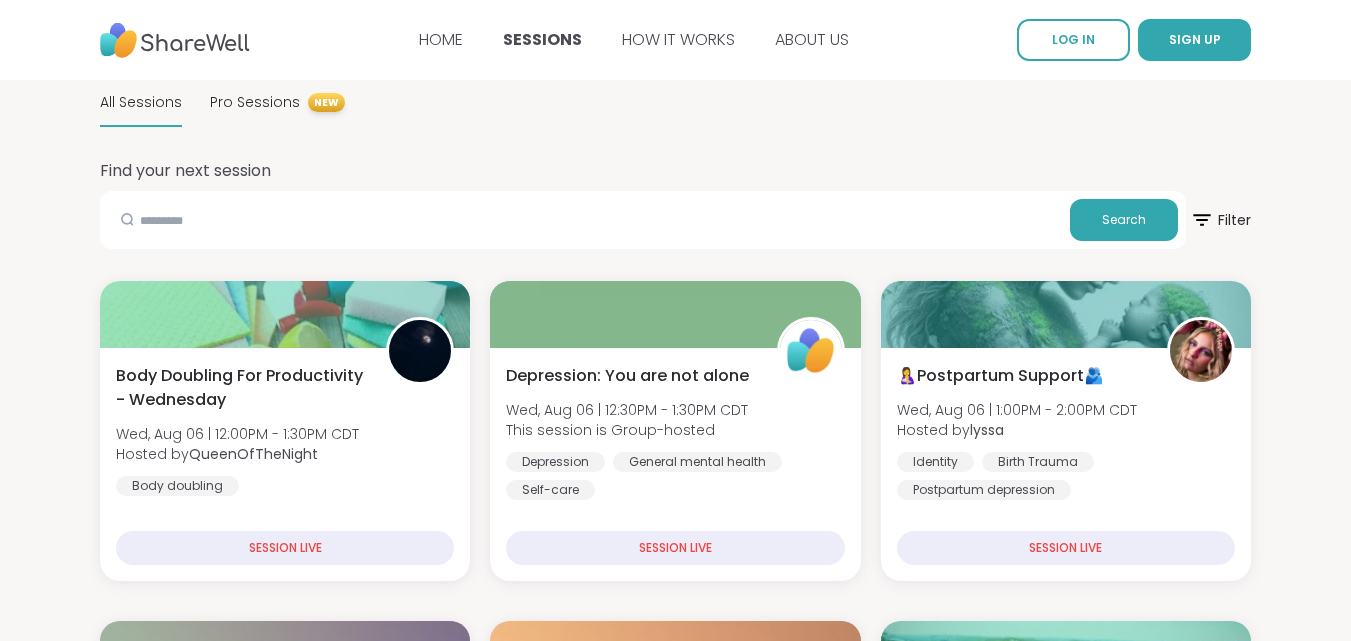 scroll, scrollTop: 0, scrollLeft: 0, axis: both 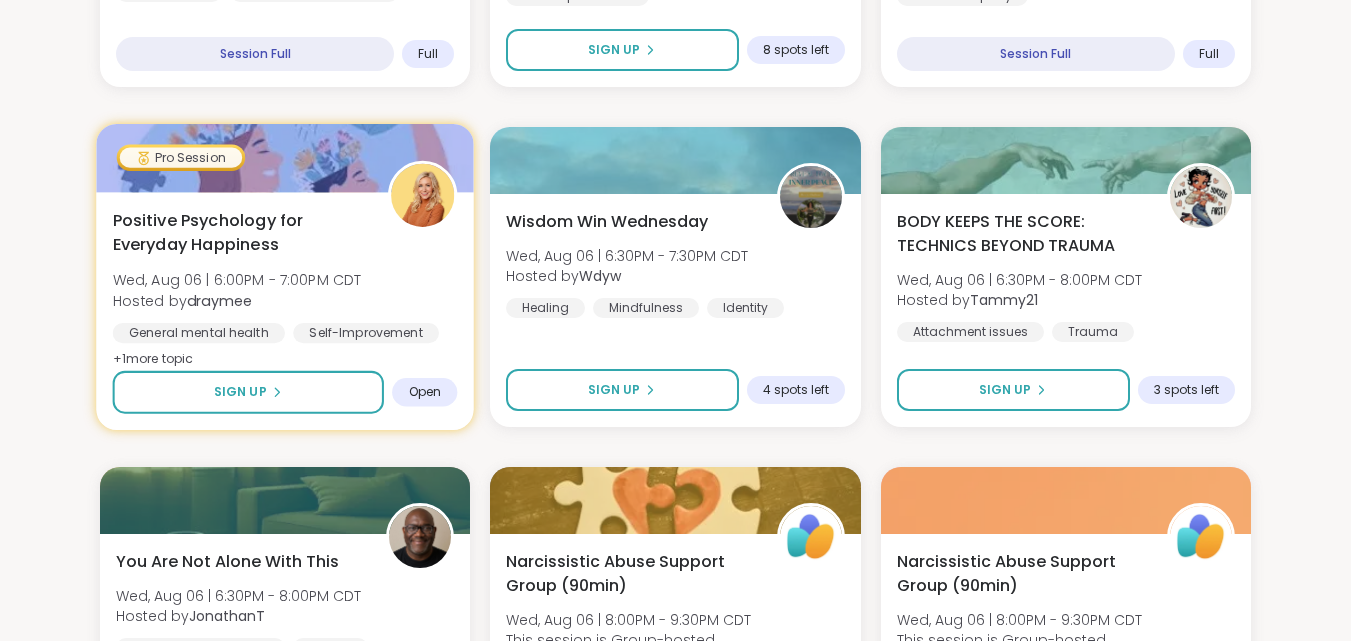 click on "Positive Psychology for Everyday Happiness Wed, Aug 06 | 6:00PM - 7:00PM CDT Hosted by  draymee General mental health Self-Improvement Growth + 1  more topic" at bounding box center [285, 290] 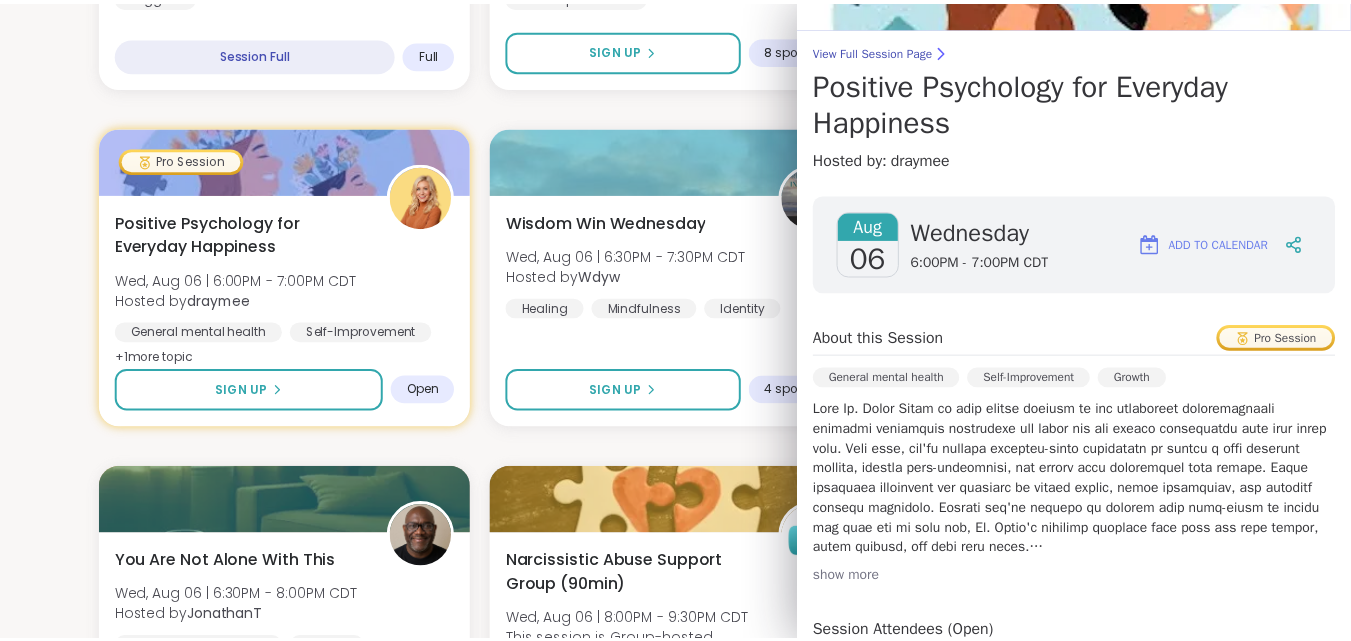 scroll, scrollTop: 213, scrollLeft: 0, axis: vertical 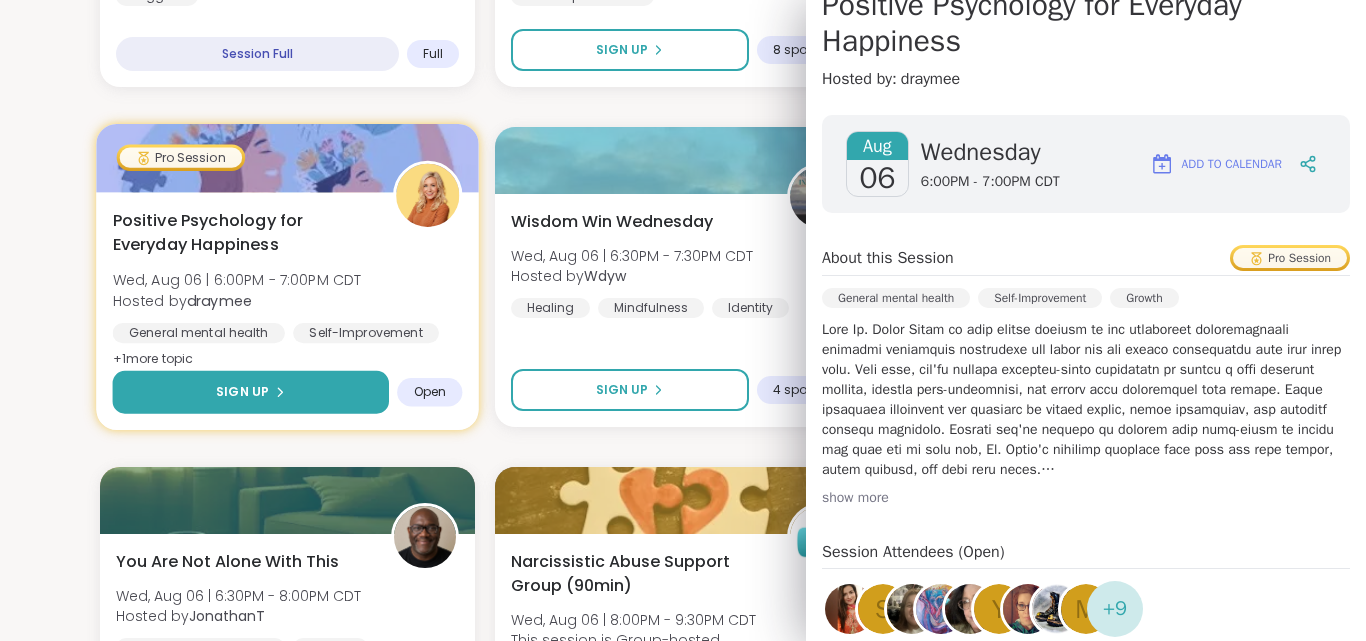 click on "Sign Up" at bounding box center [251, 392] 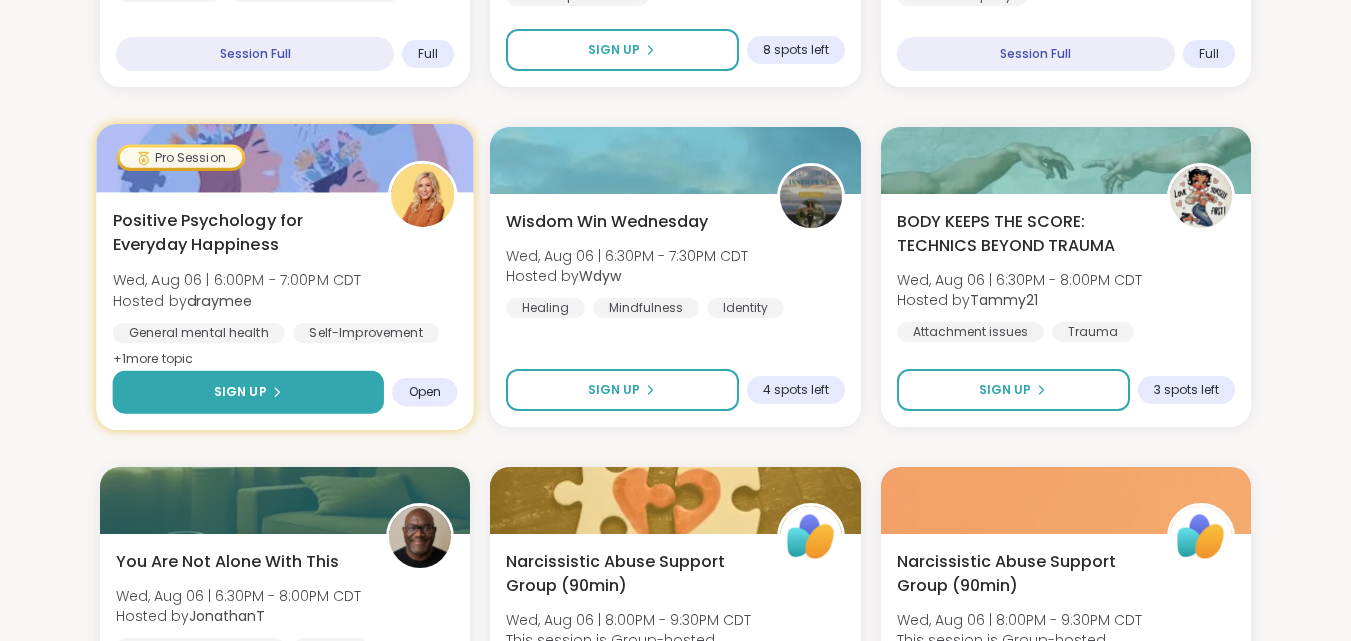 scroll, scrollTop: 0, scrollLeft: 0, axis: both 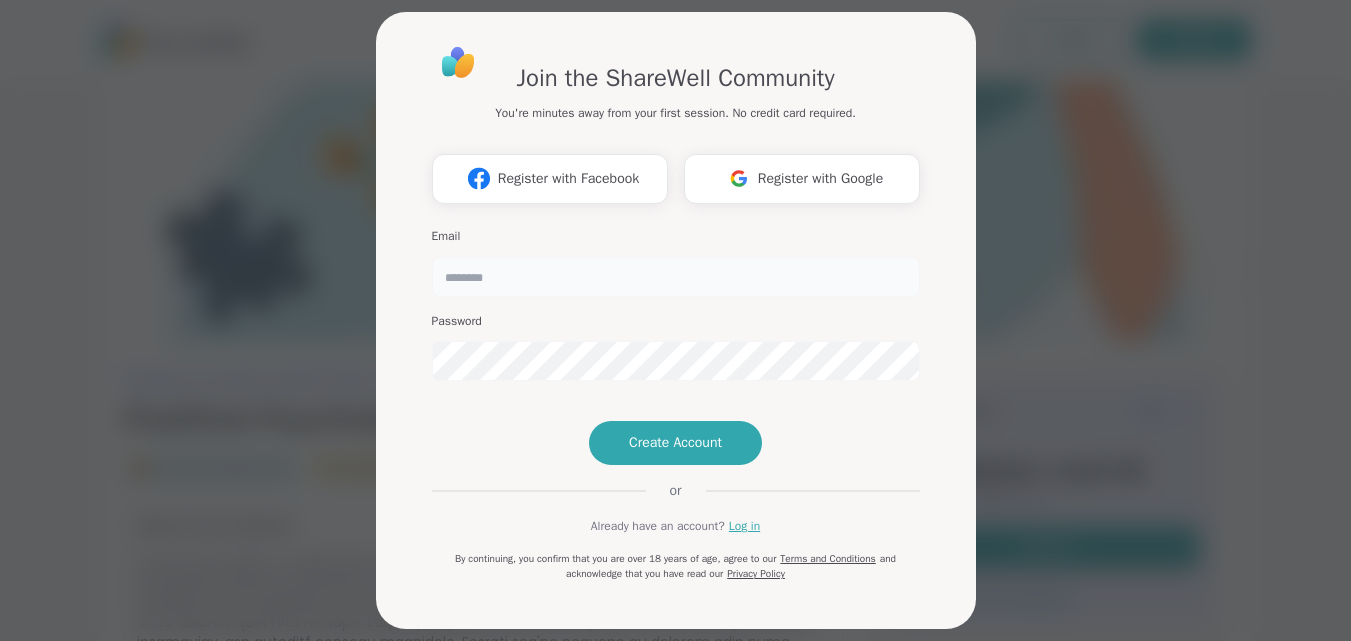 click at bounding box center (676, 277) 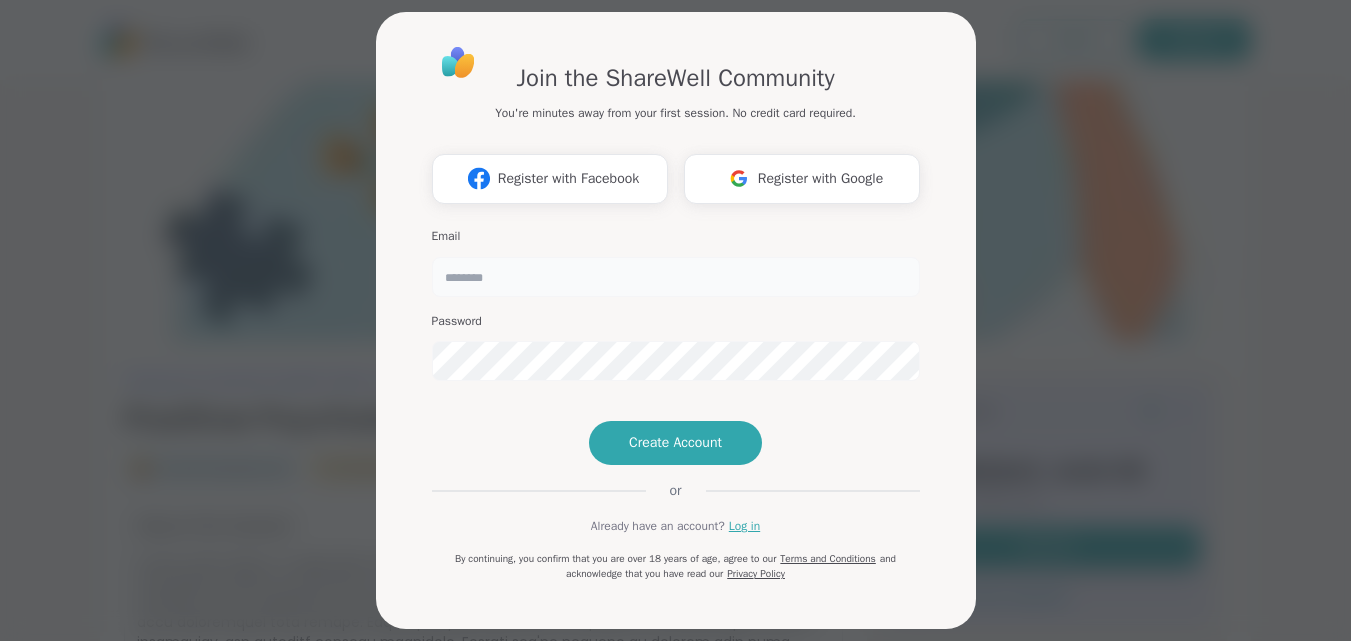 type on "**********" 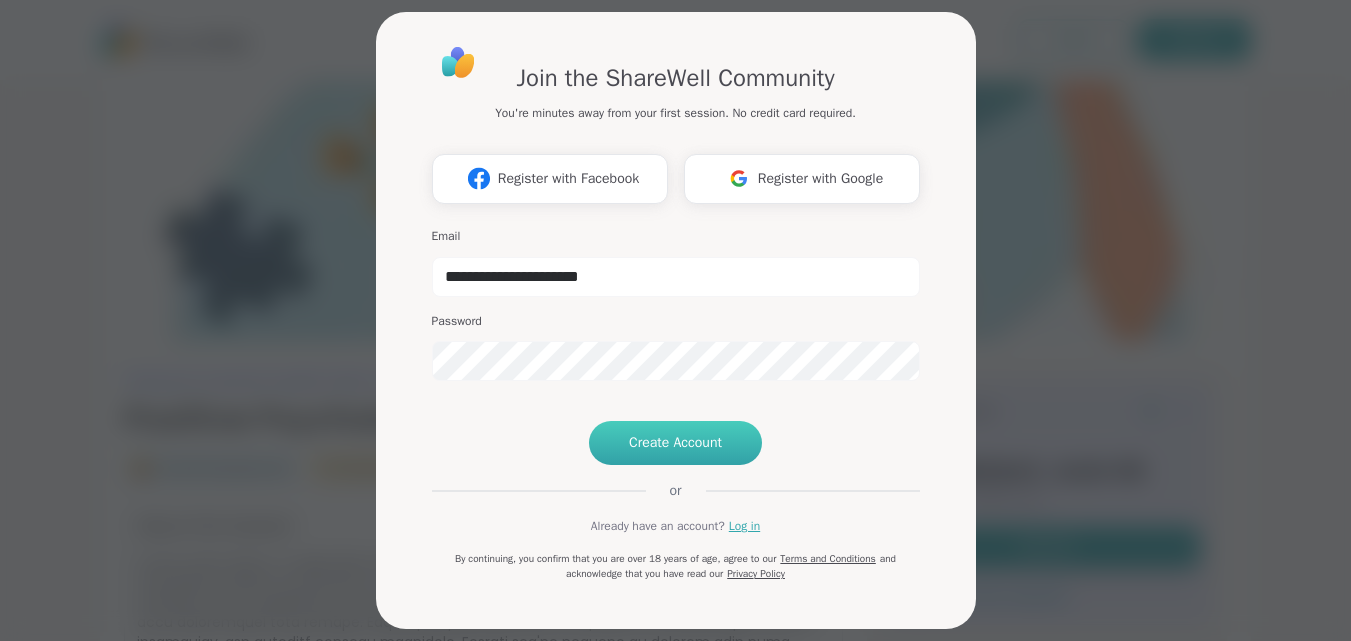 click on "Create Account" at bounding box center [675, 443] 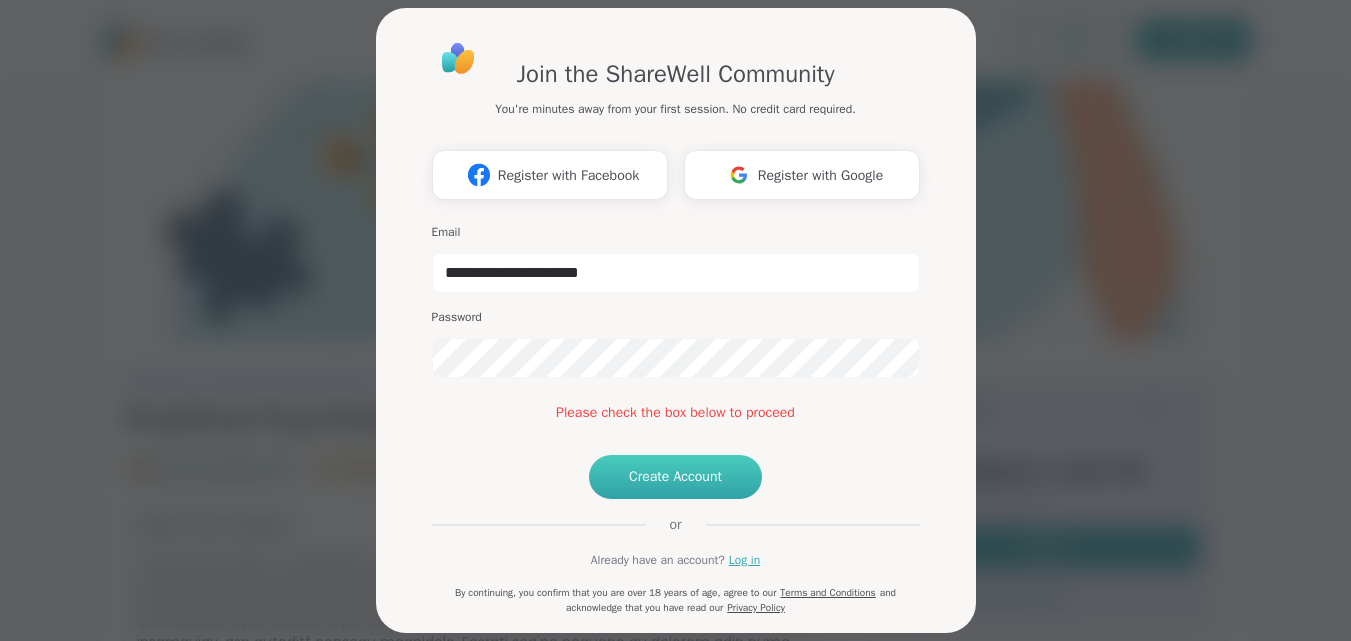 click on "Create Account" at bounding box center [675, 477] 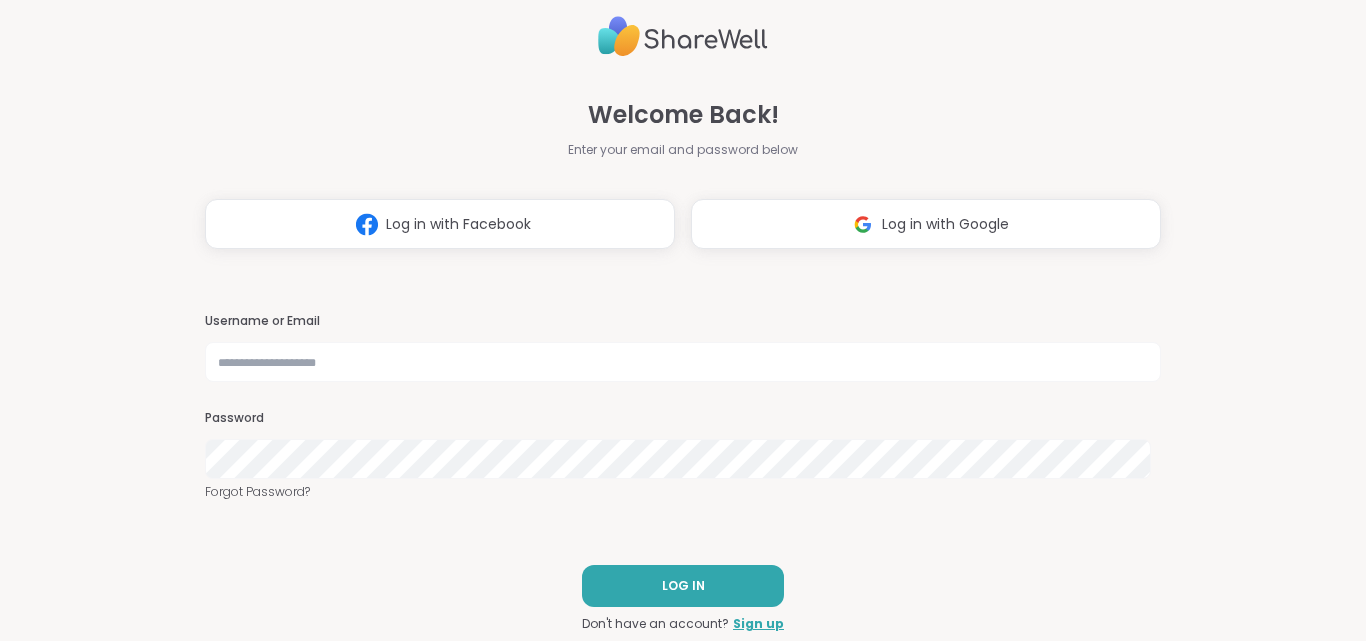 scroll, scrollTop: 0, scrollLeft: 0, axis: both 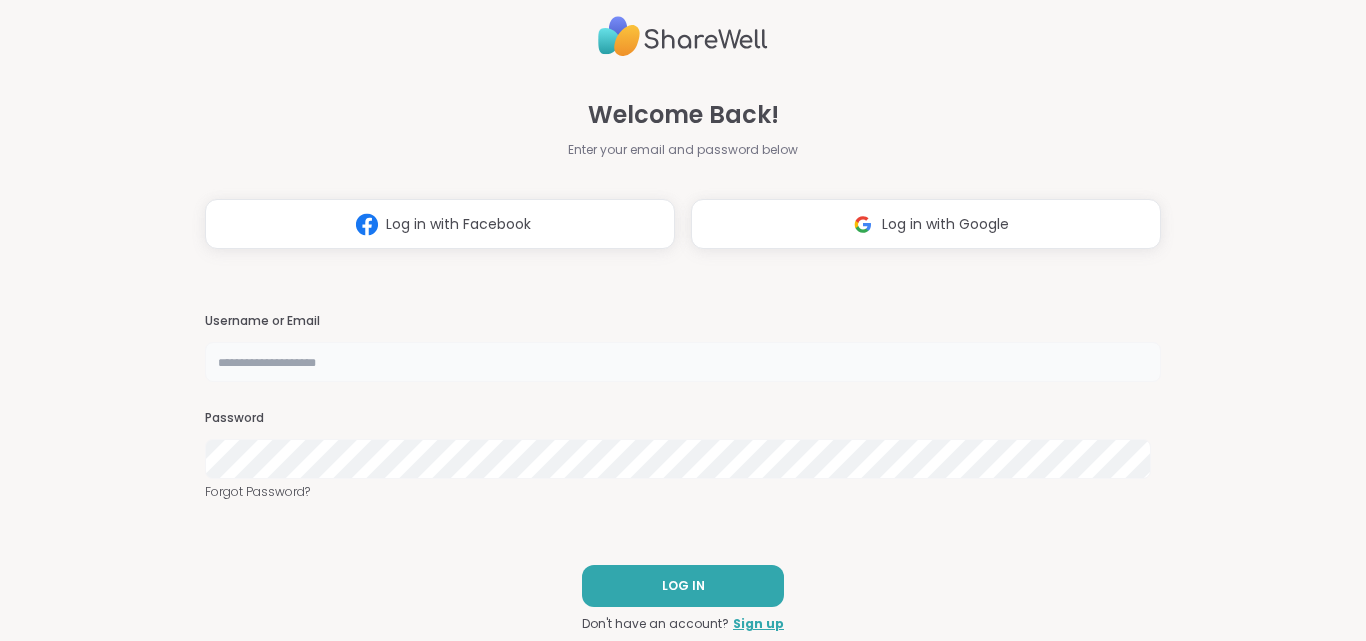 click at bounding box center (683, 362) 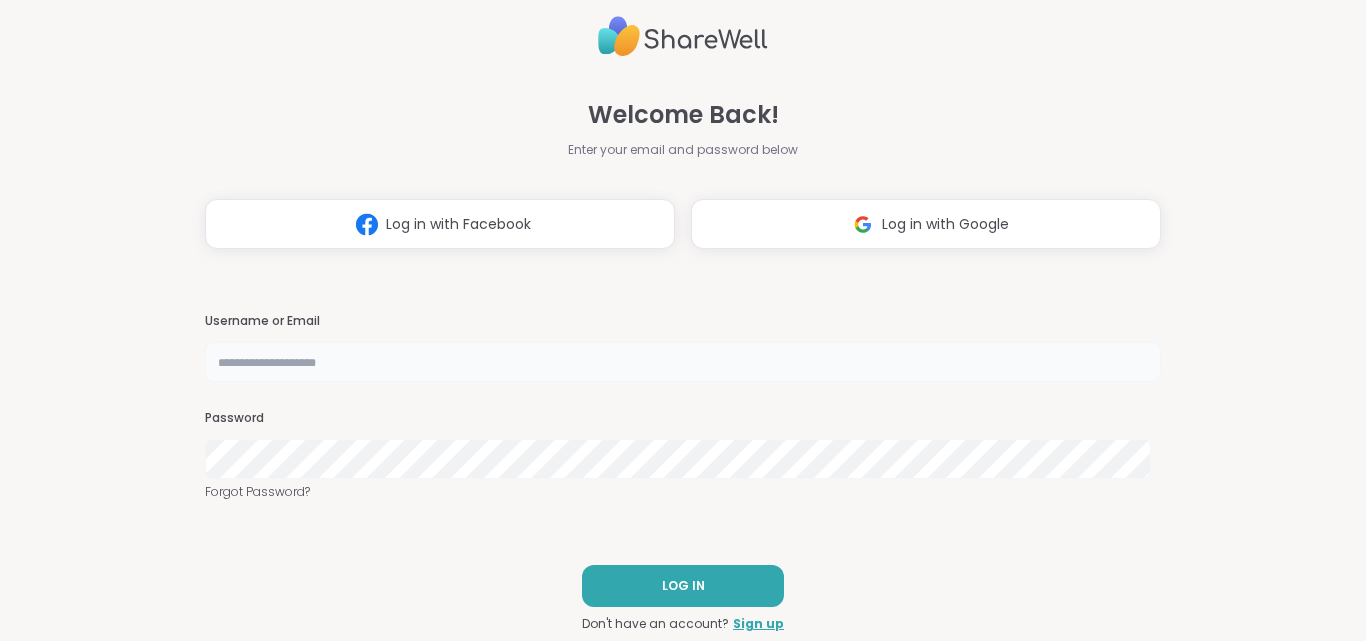 type on "**********" 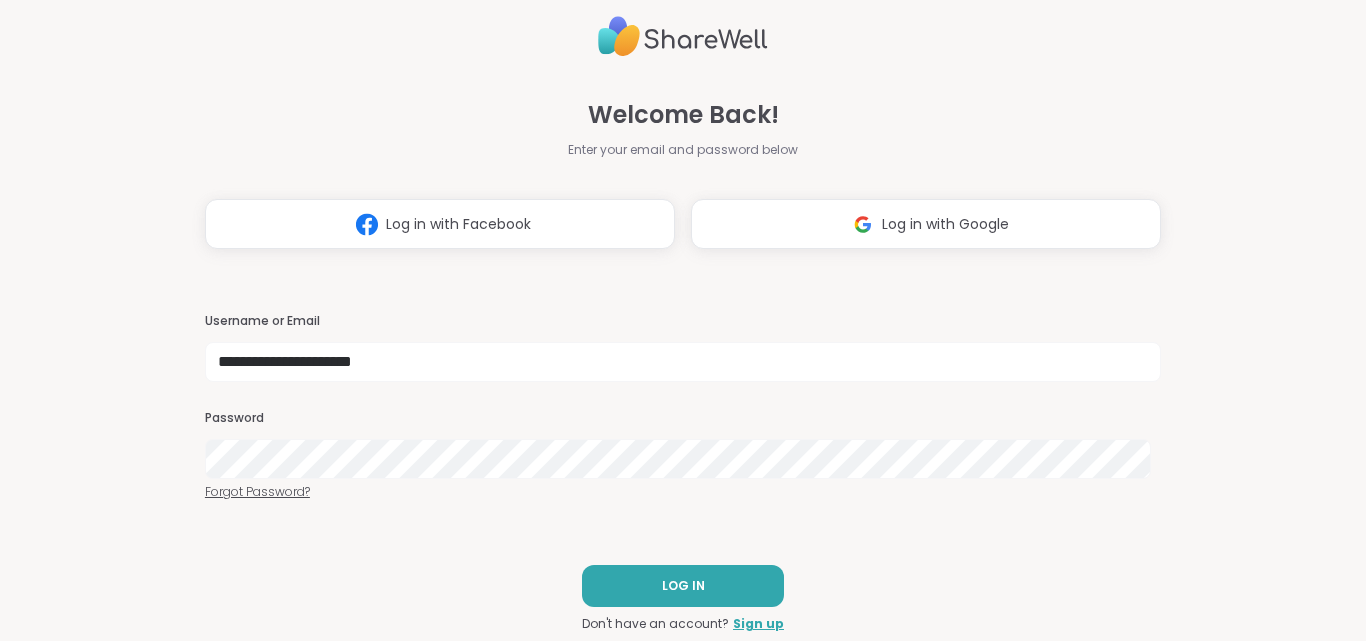 click on "Forgot Password?" at bounding box center (683, 492) 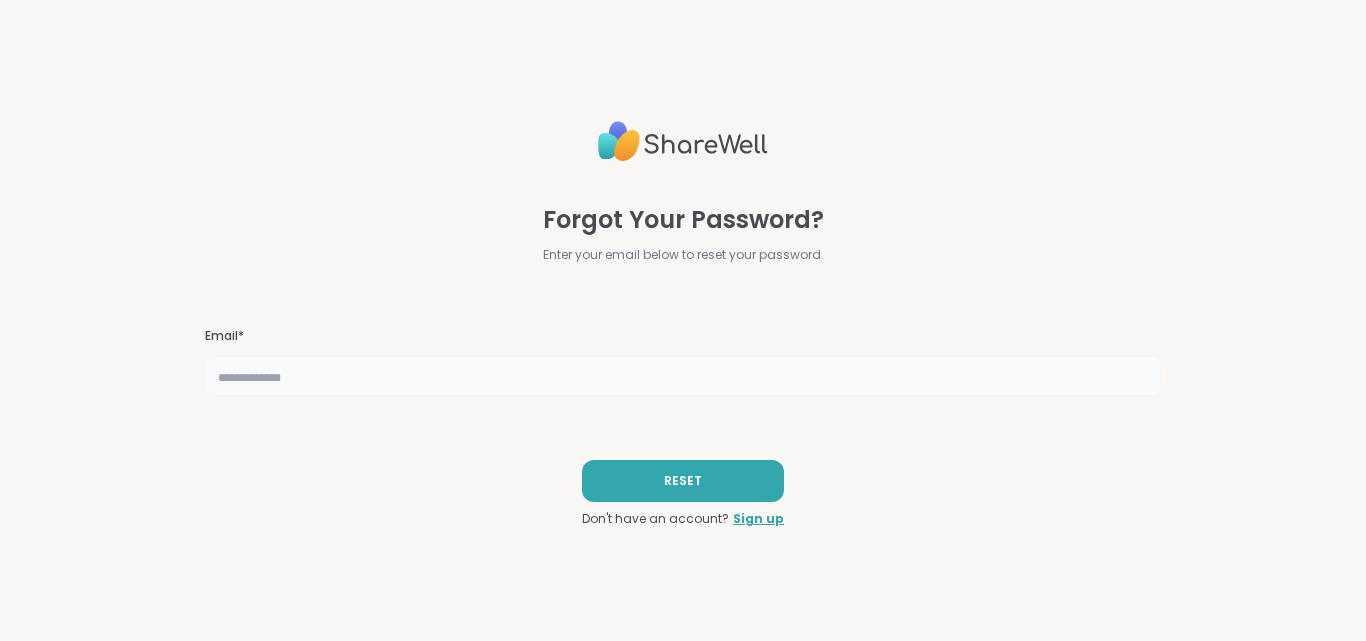 click at bounding box center [683, 376] 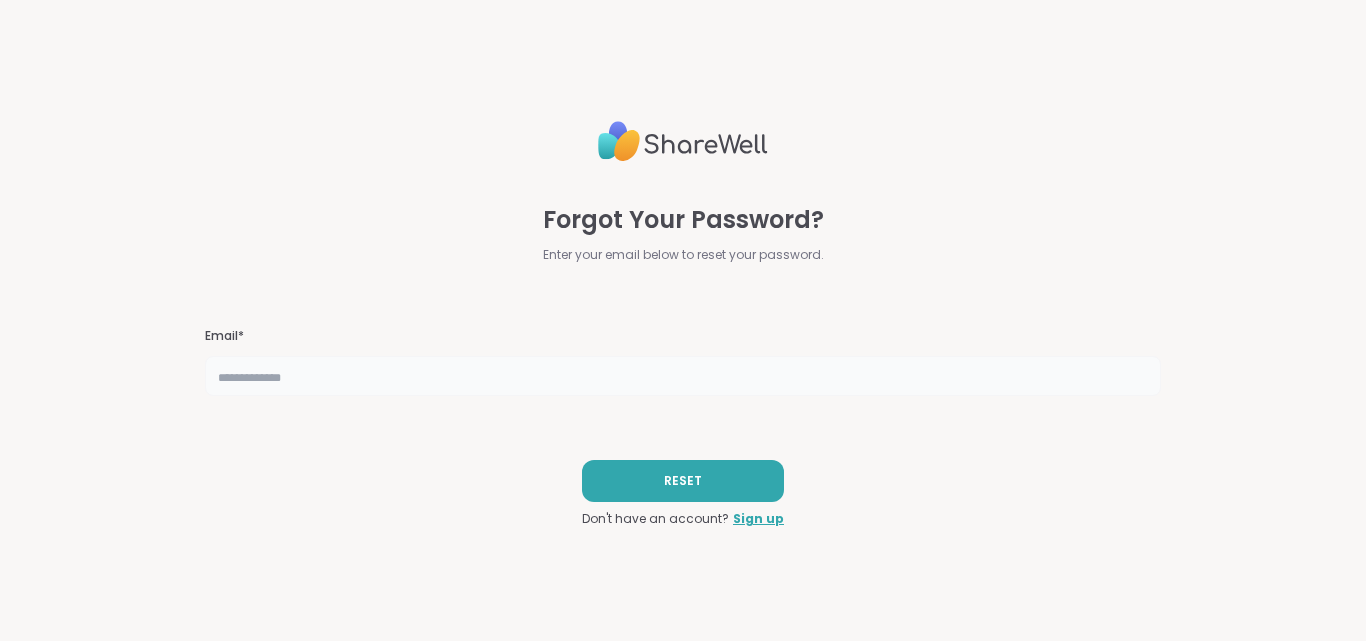 type on "**********" 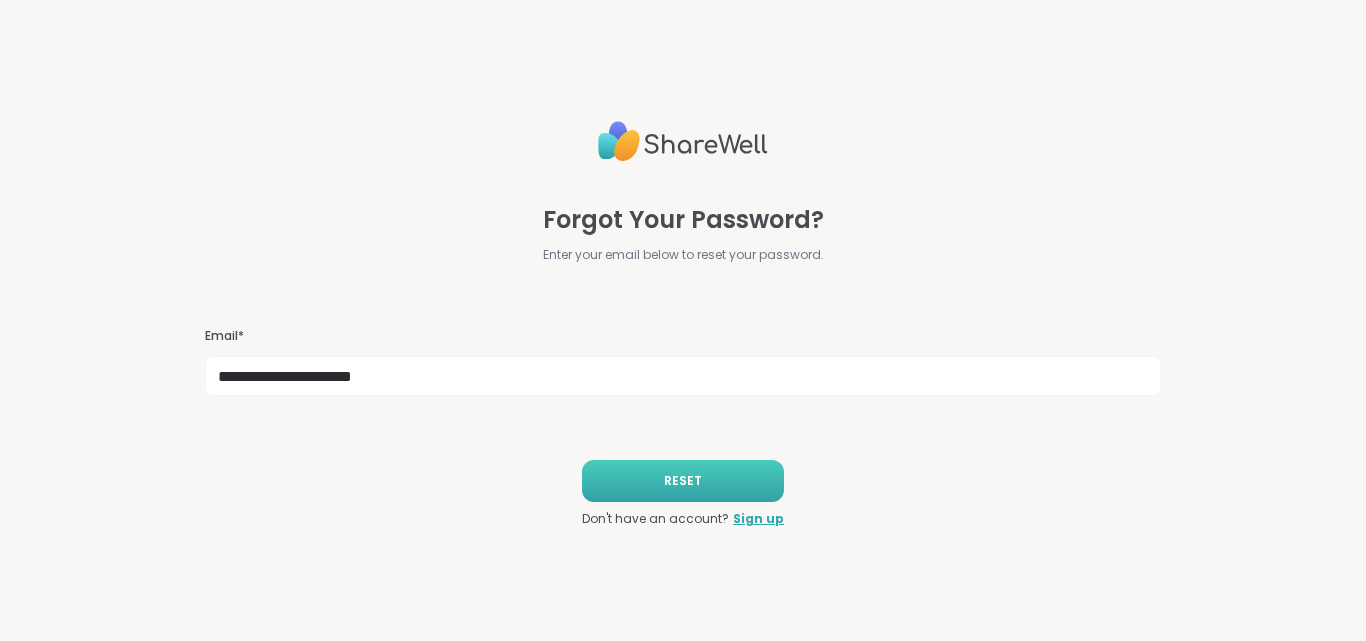 click on "RESET" at bounding box center (683, 481) 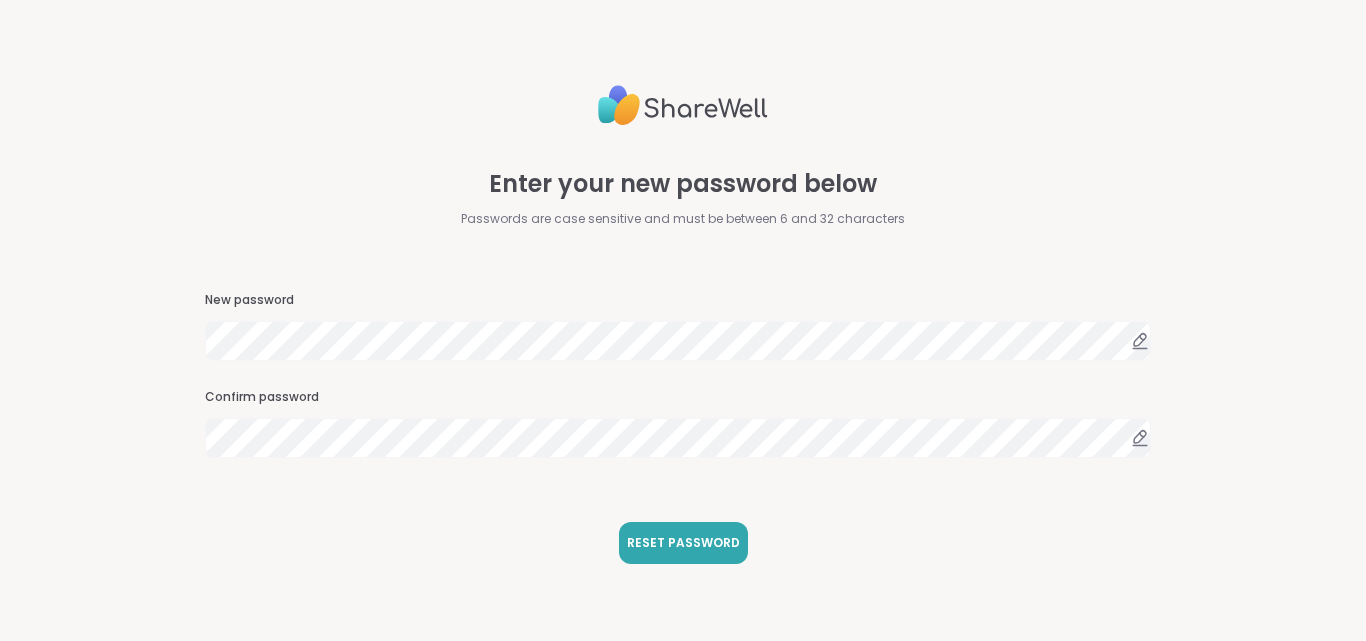 scroll, scrollTop: 0, scrollLeft: 0, axis: both 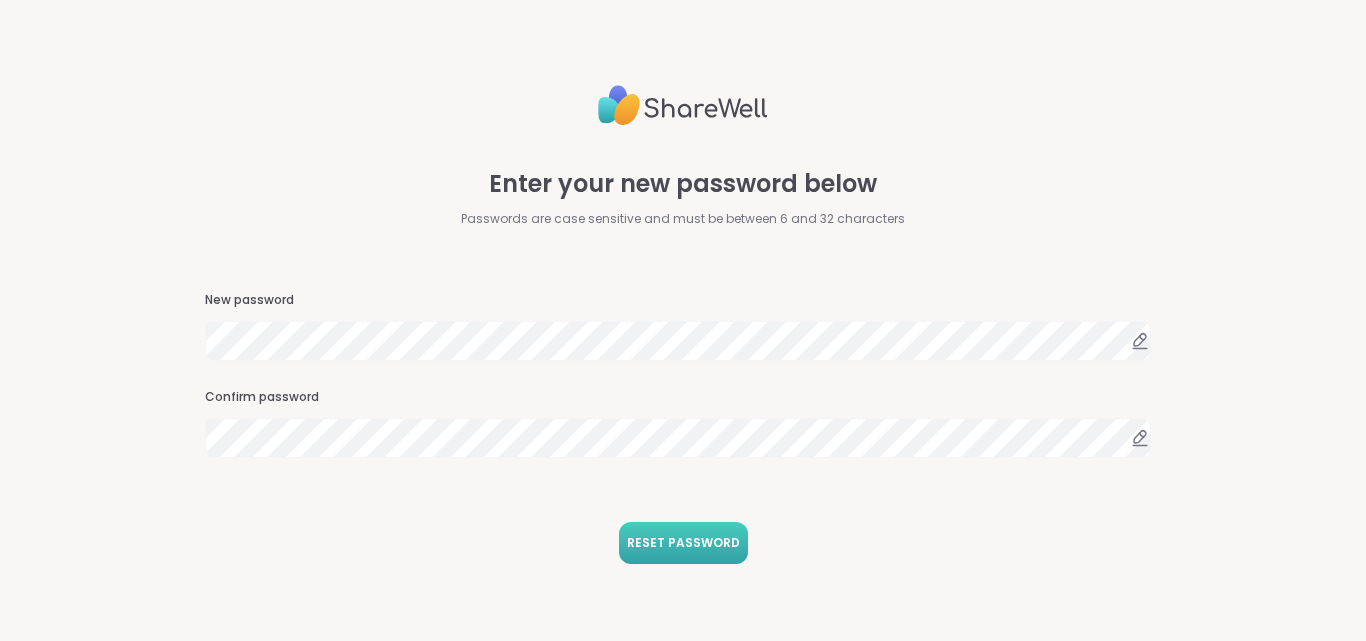 click on "RESET PASSWORD" at bounding box center [683, 543] 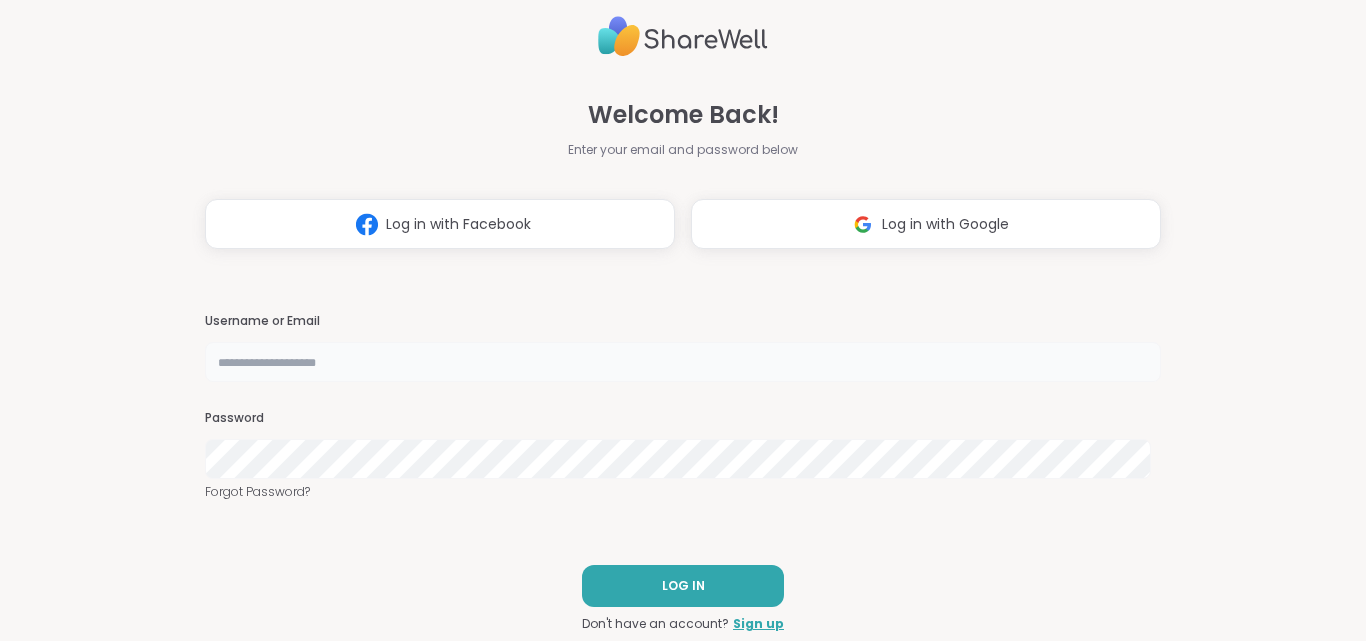type on "**********" 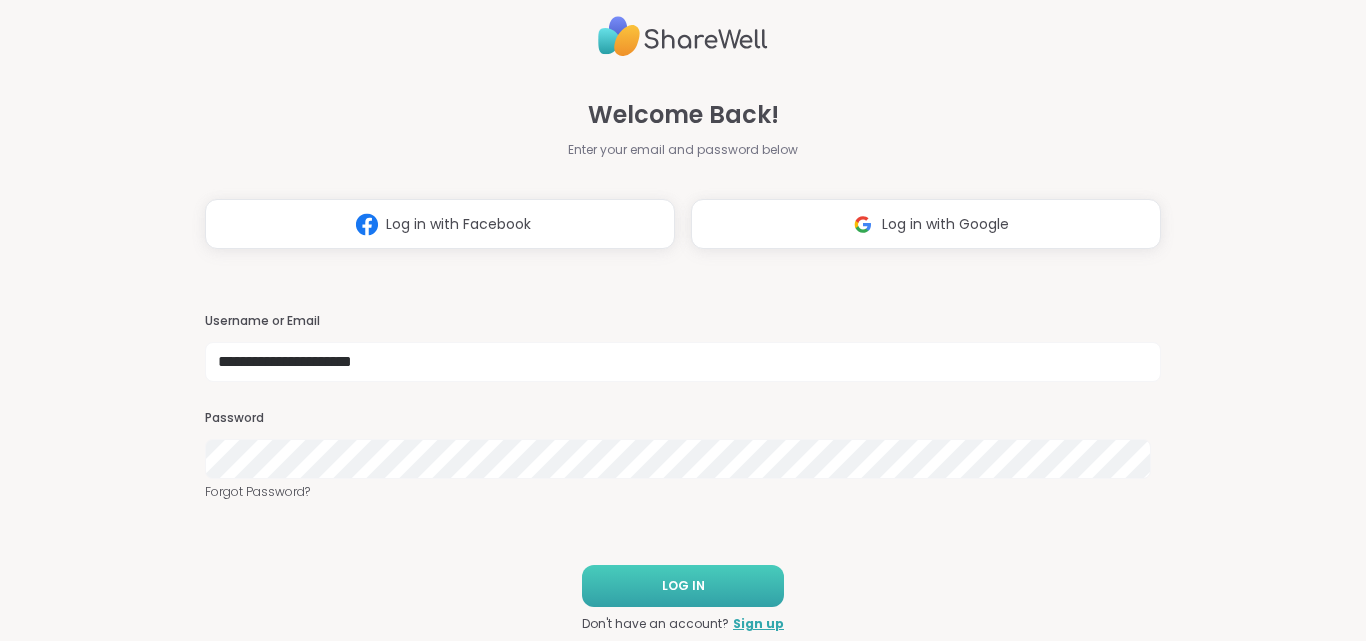 click on "LOG IN" at bounding box center (683, 586) 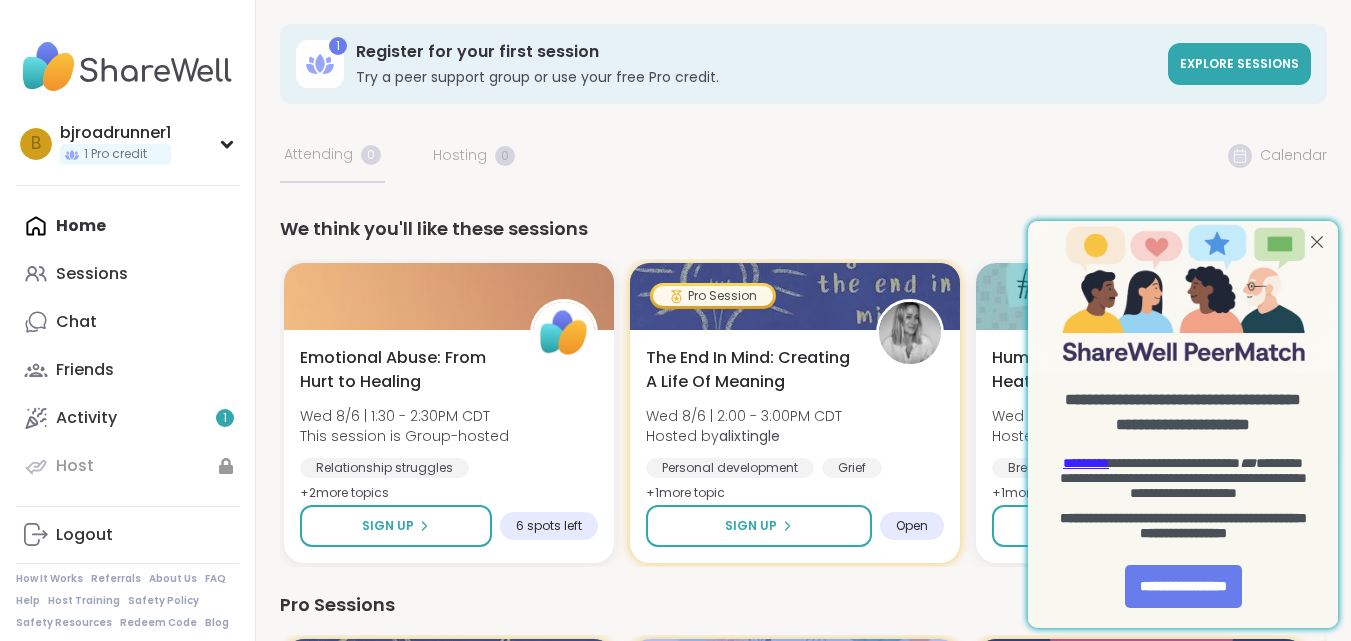 scroll, scrollTop: 0, scrollLeft: 0, axis: both 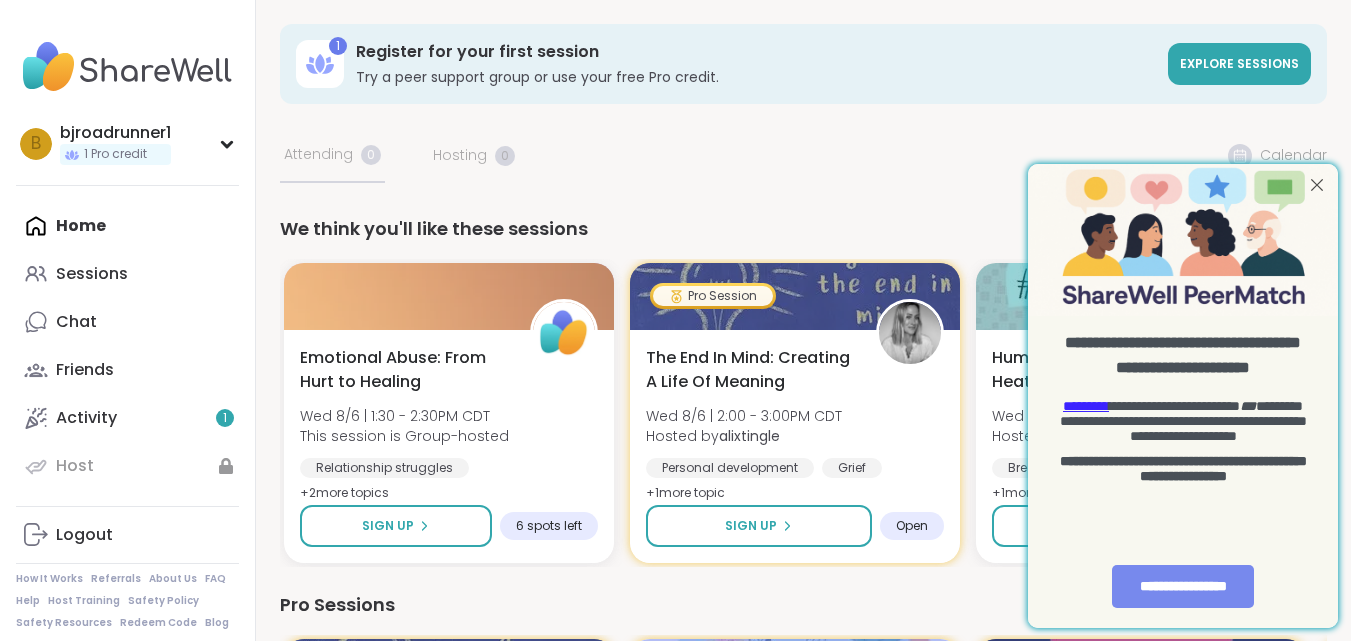 click on "**********" at bounding box center [1183, 586] 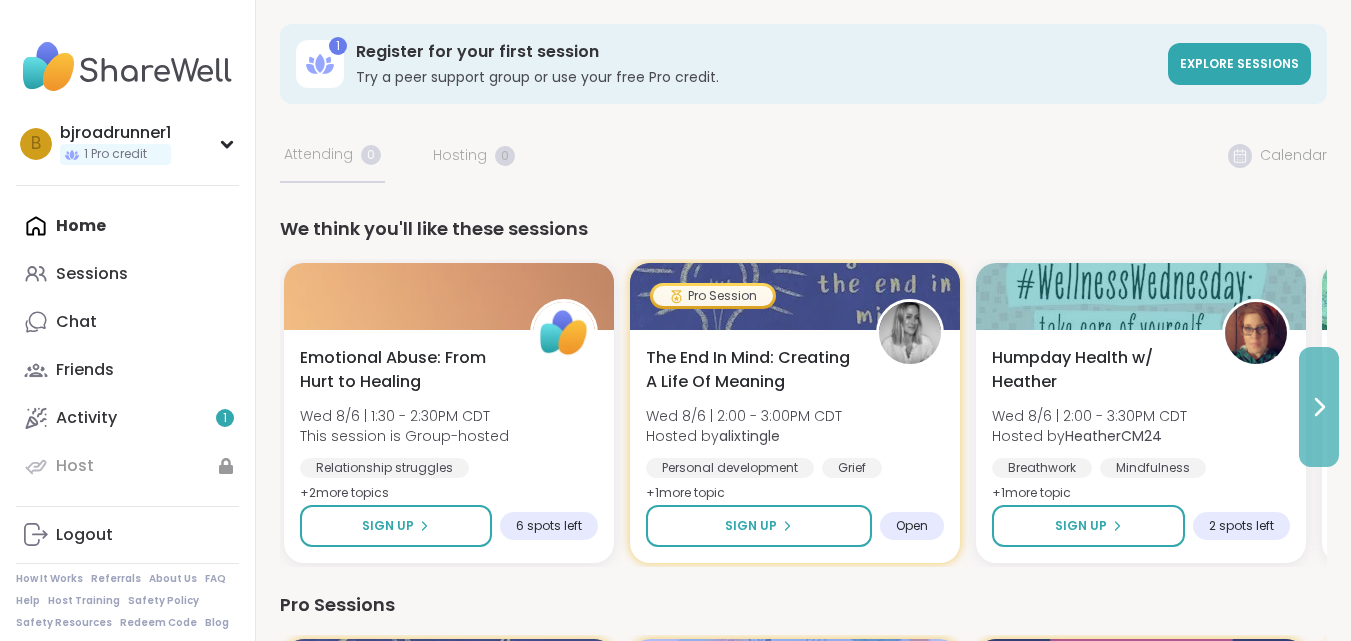click 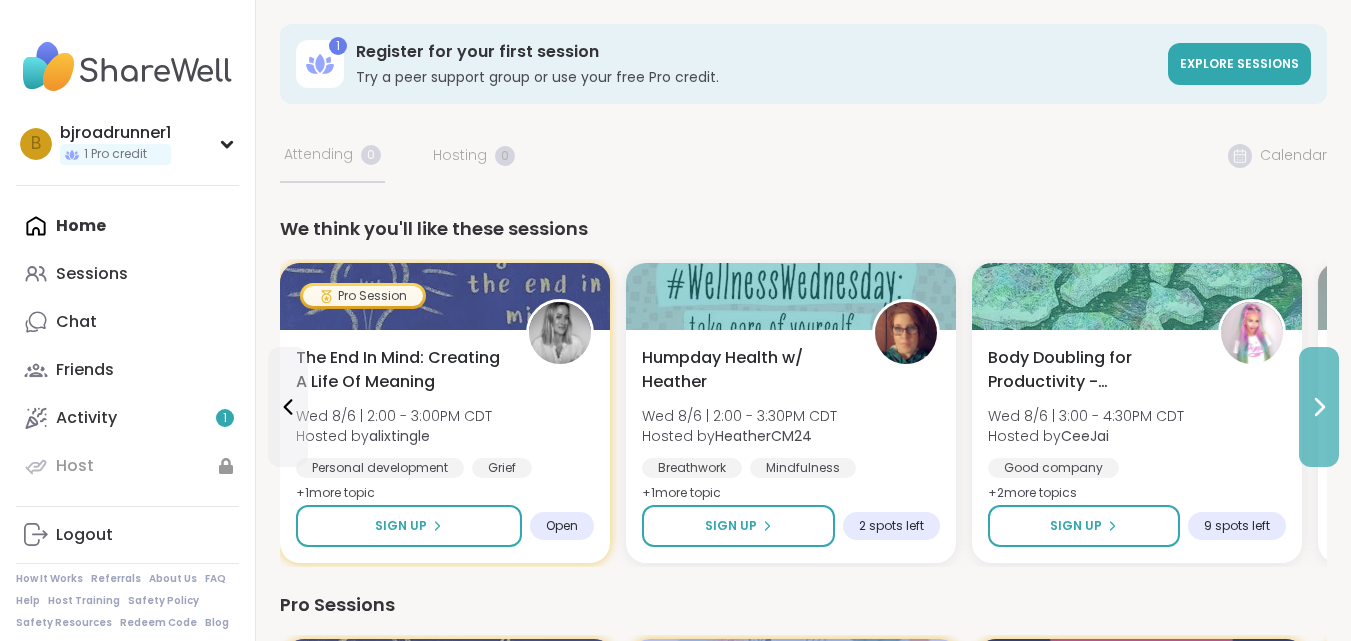 click 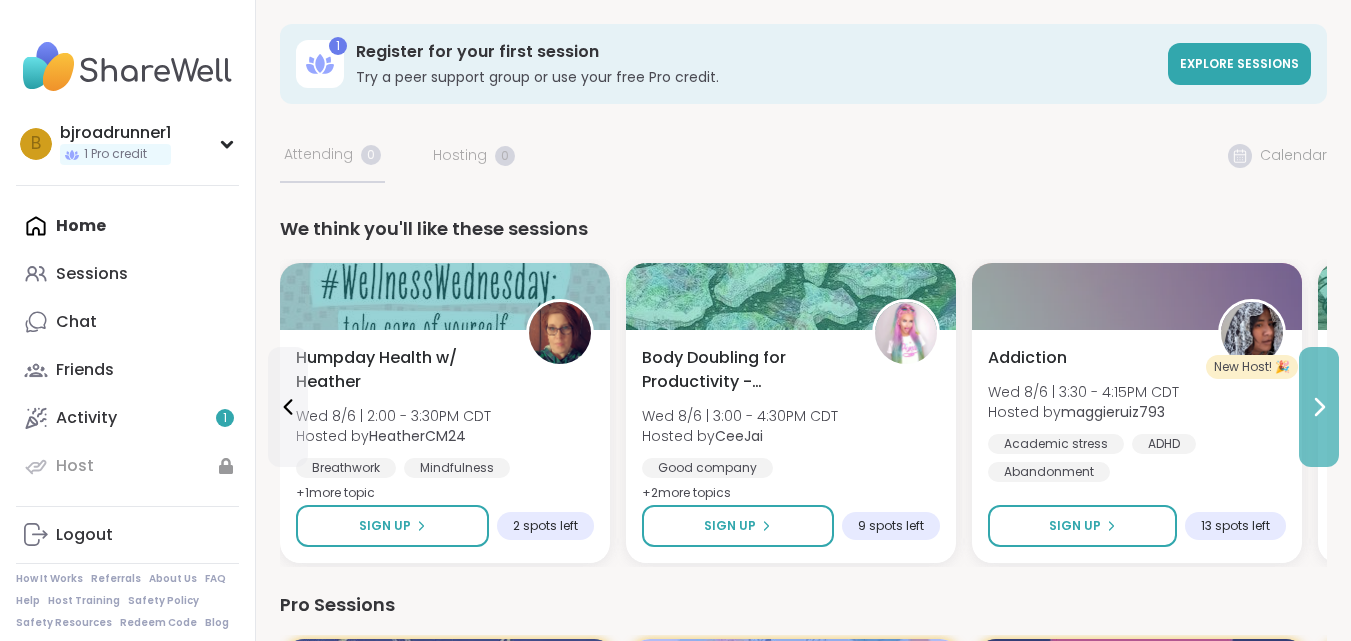 click 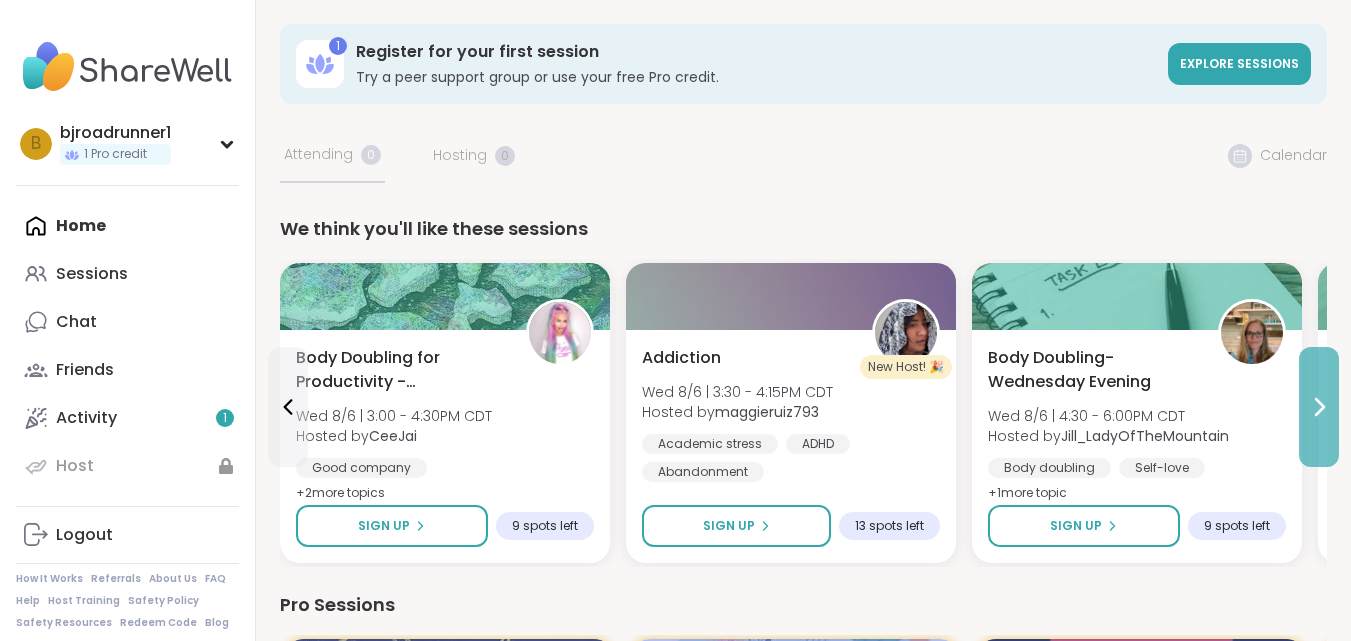 click 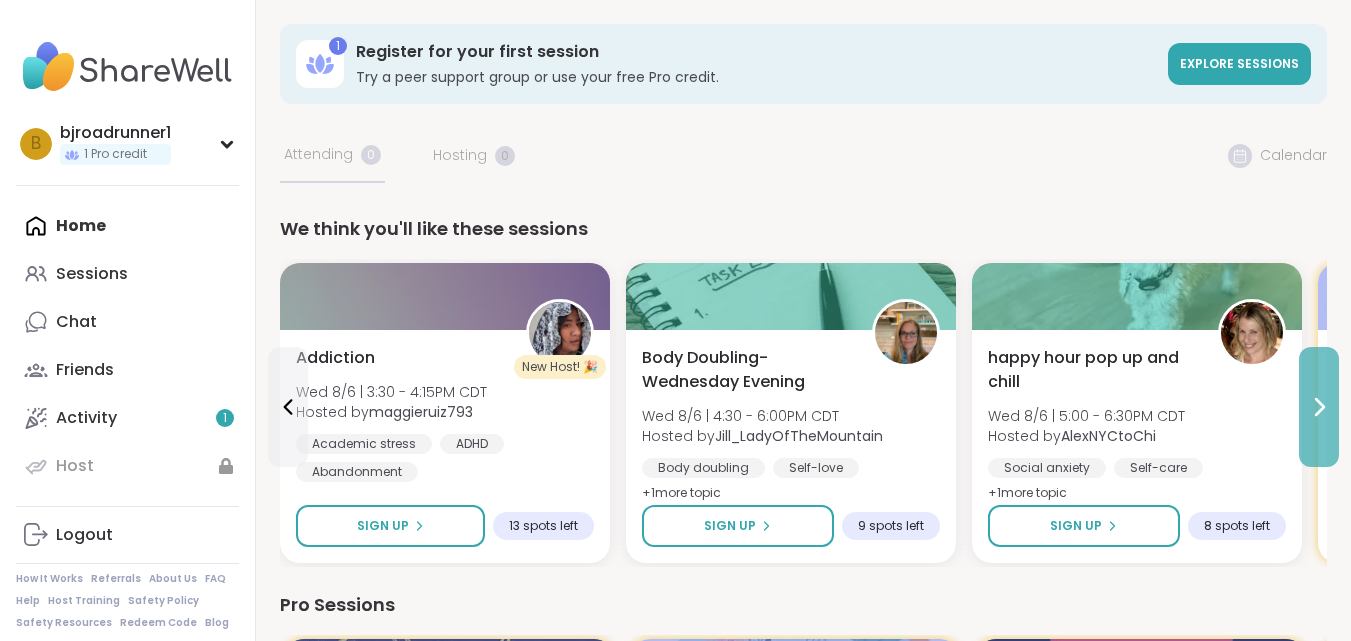 click 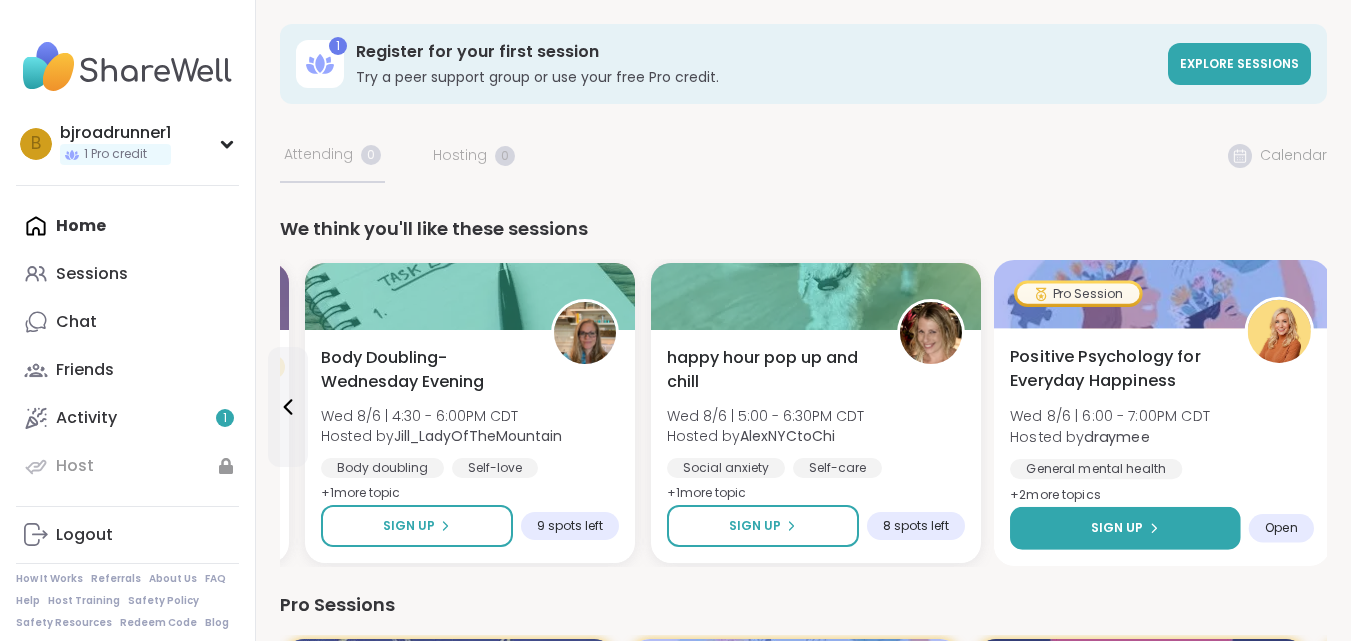 click on "Sign Up" at bounding box center [1125, 528] 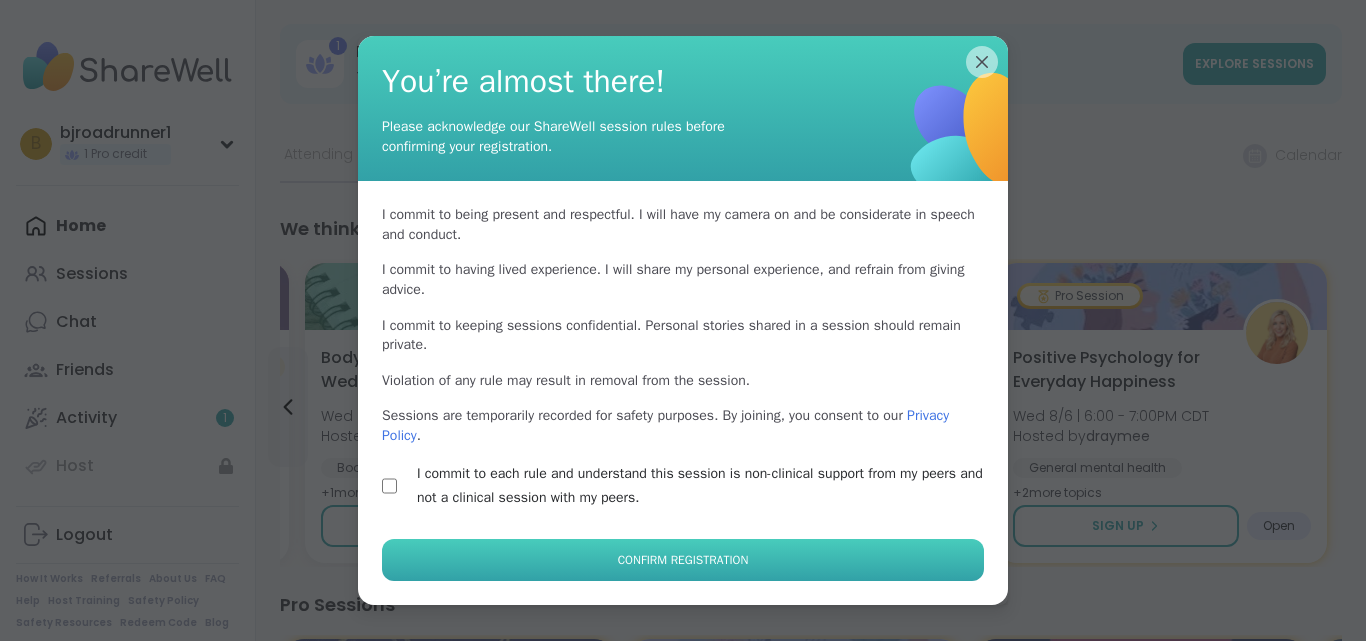 click on "Confirm Registration" at bounding box center (683, 560) 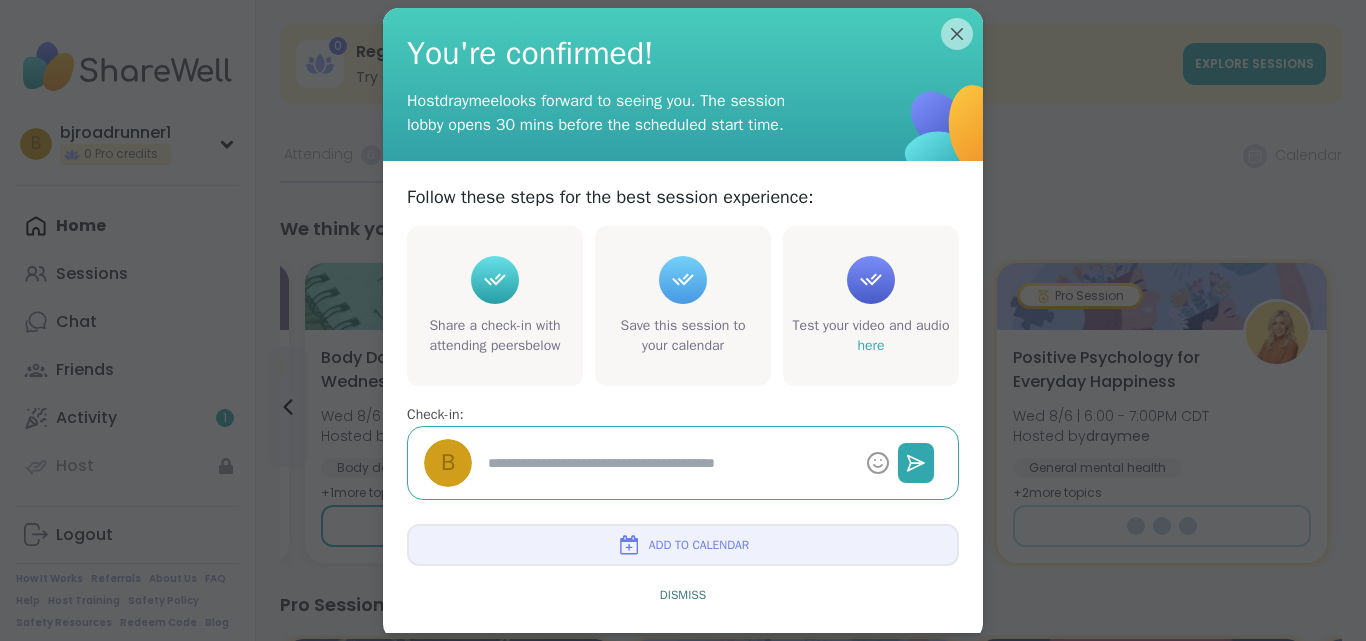 type on "*" 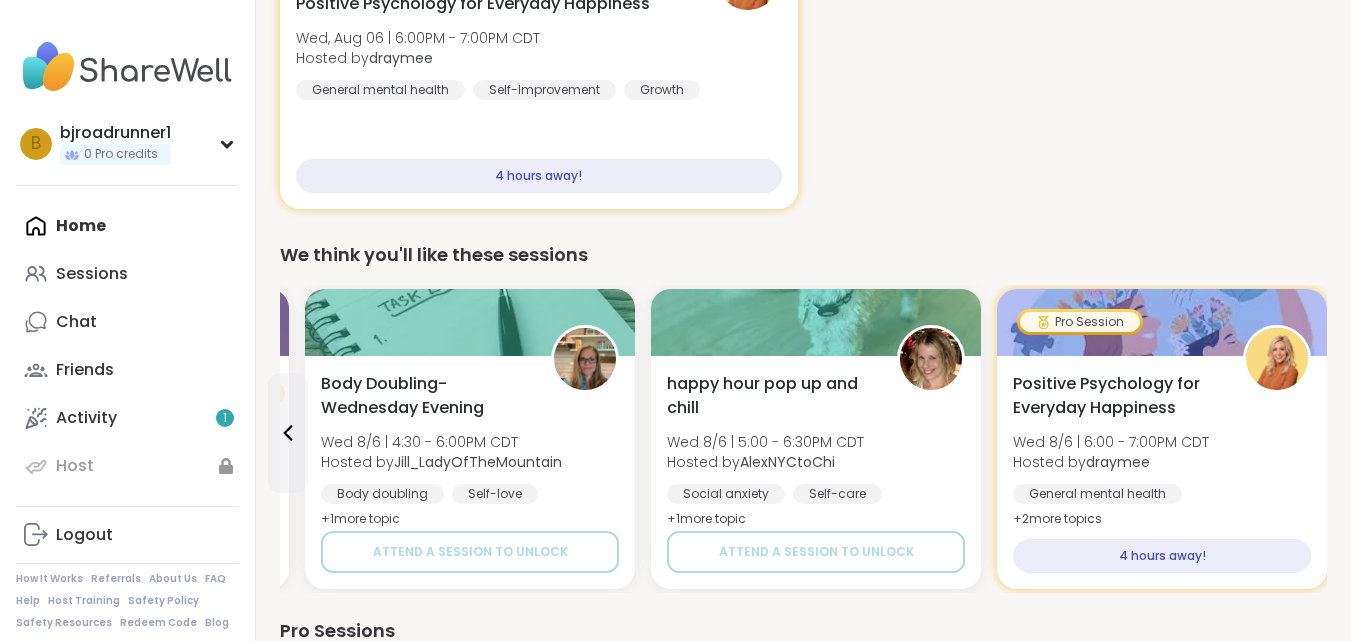scroll, scrollTop: 400, scrollLeft: 0, axis: vertical 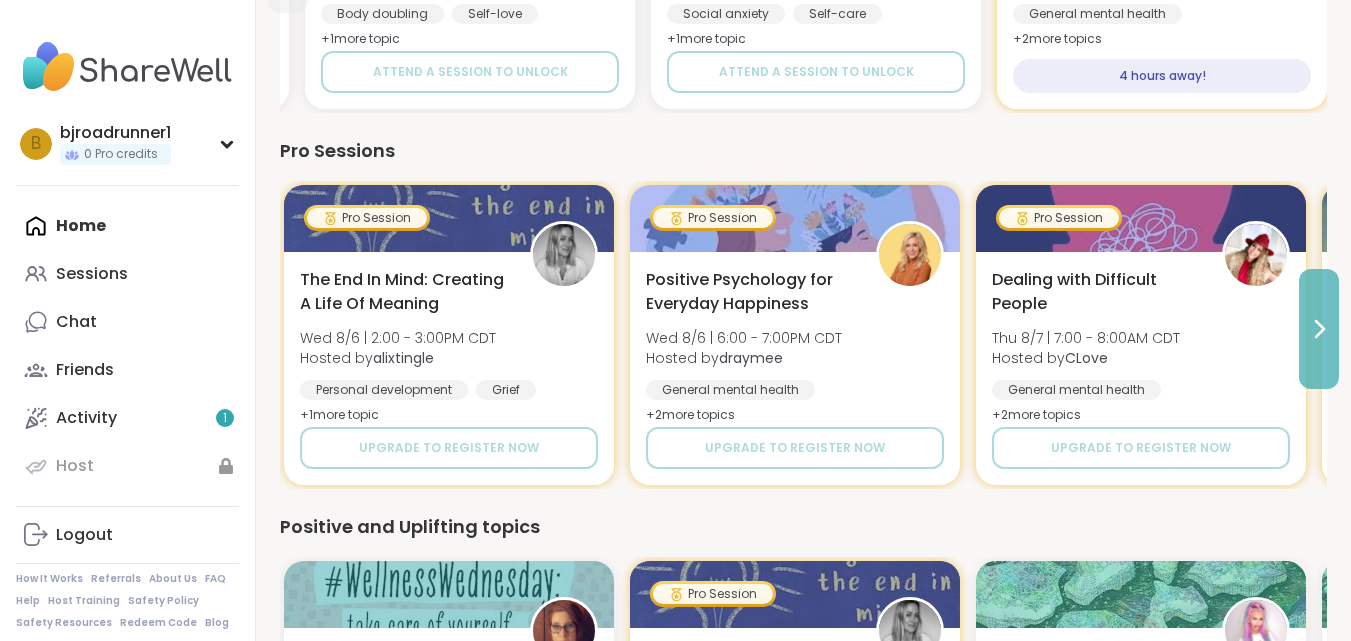 click 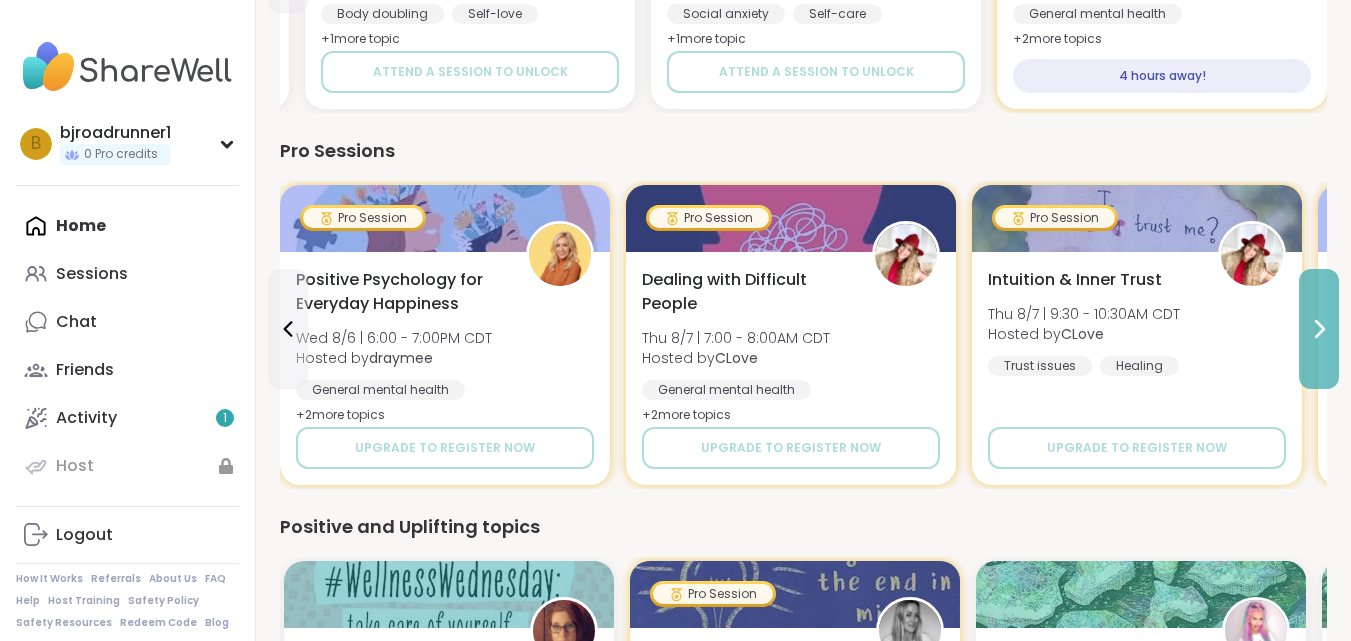 click 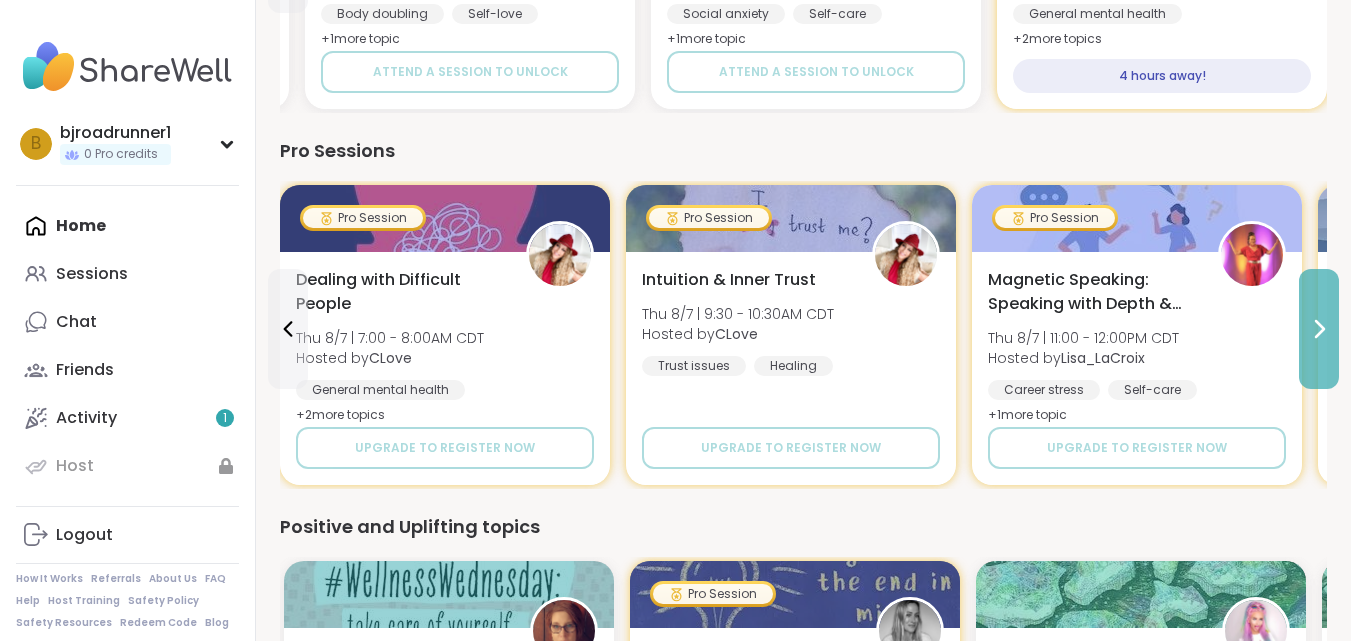 click 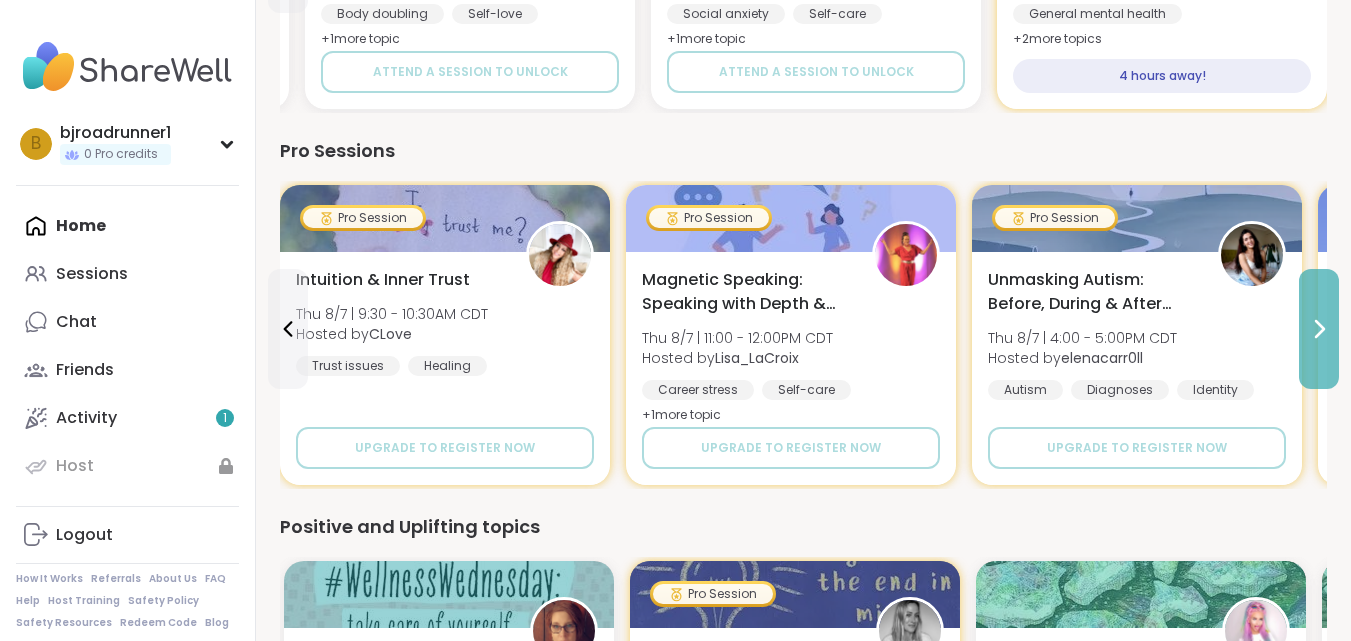 click 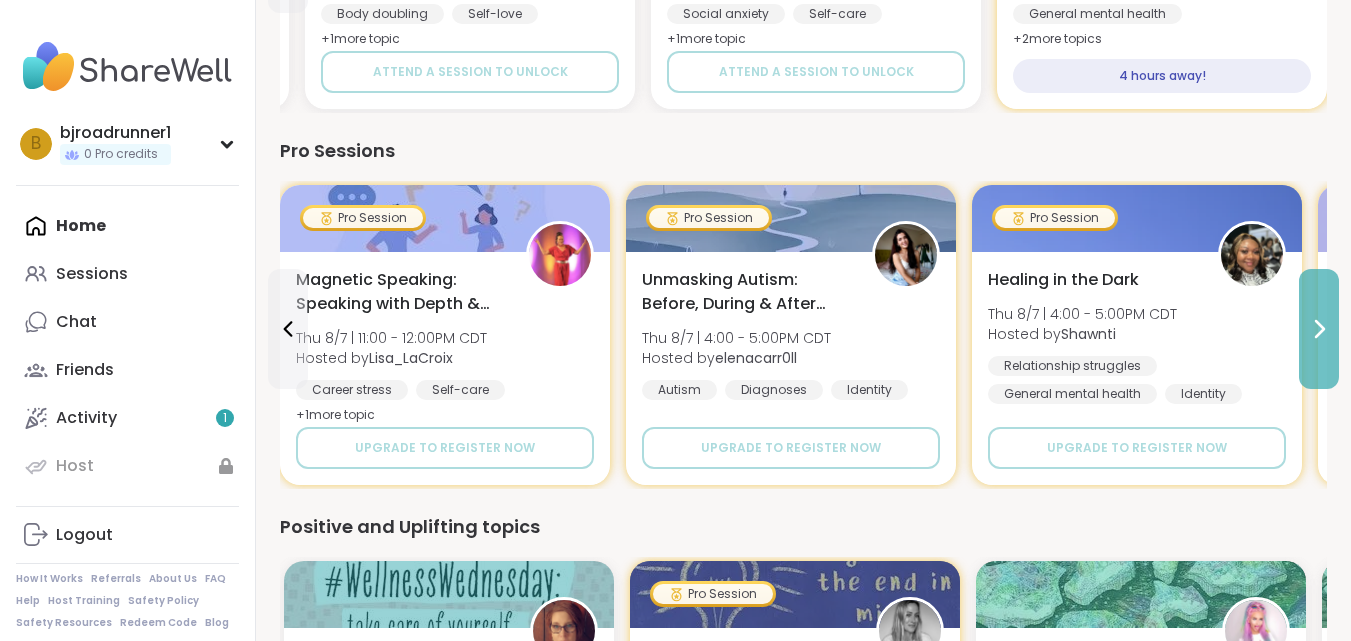 click 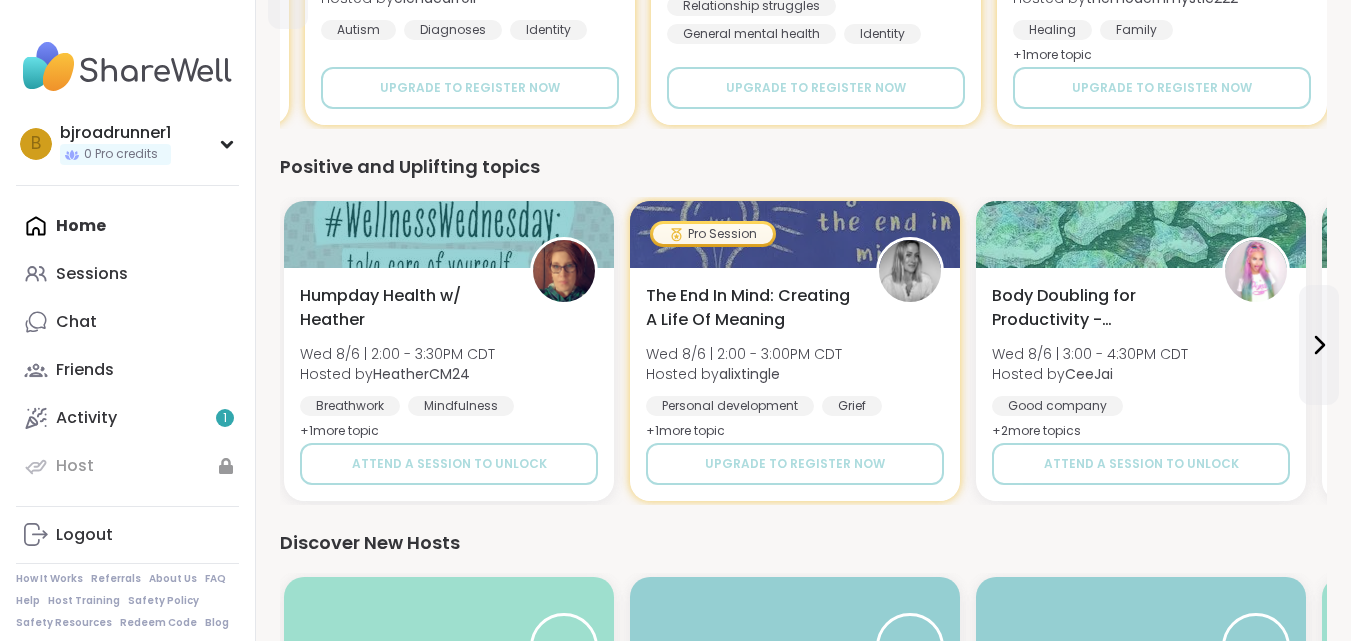 scroll, scrollTop: 1253, scrollLeft: 0, axis: vertical 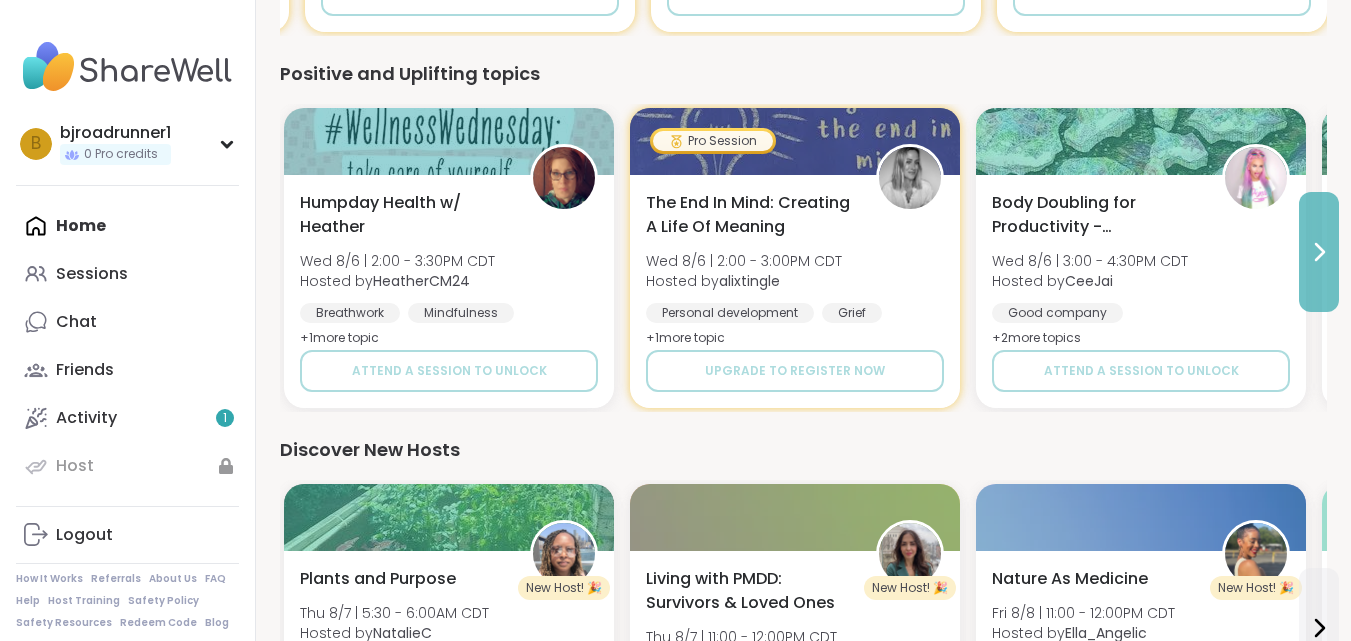 click 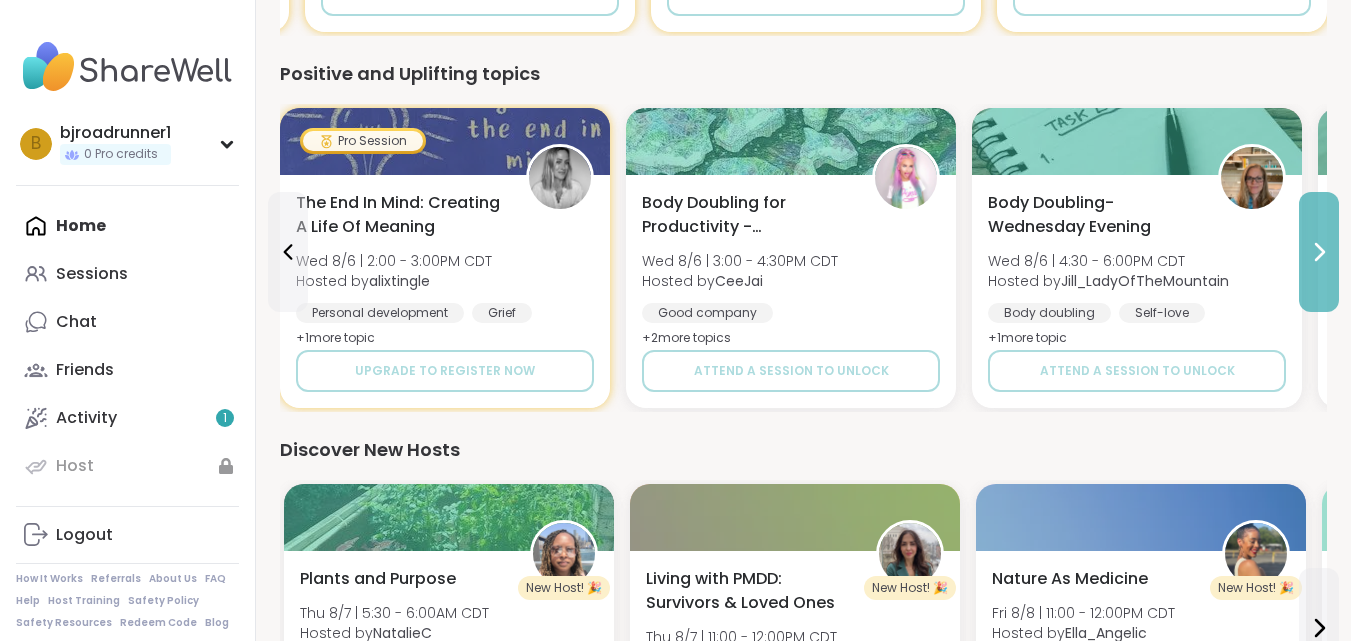 click 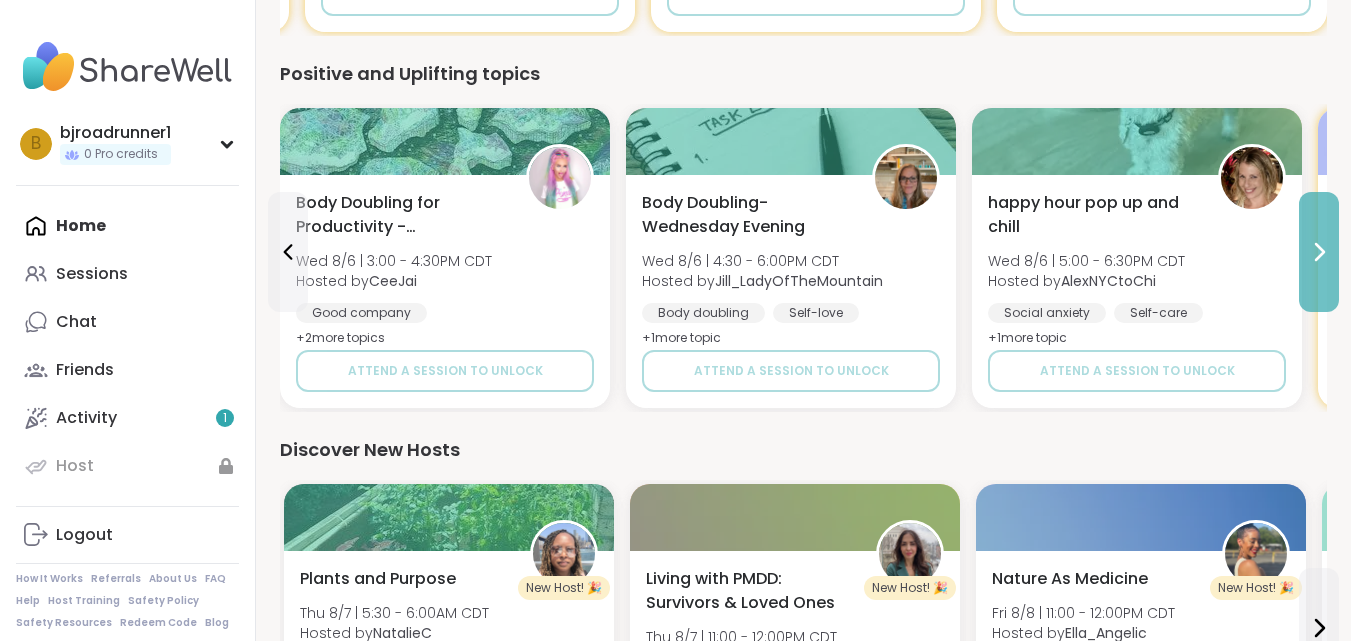 click 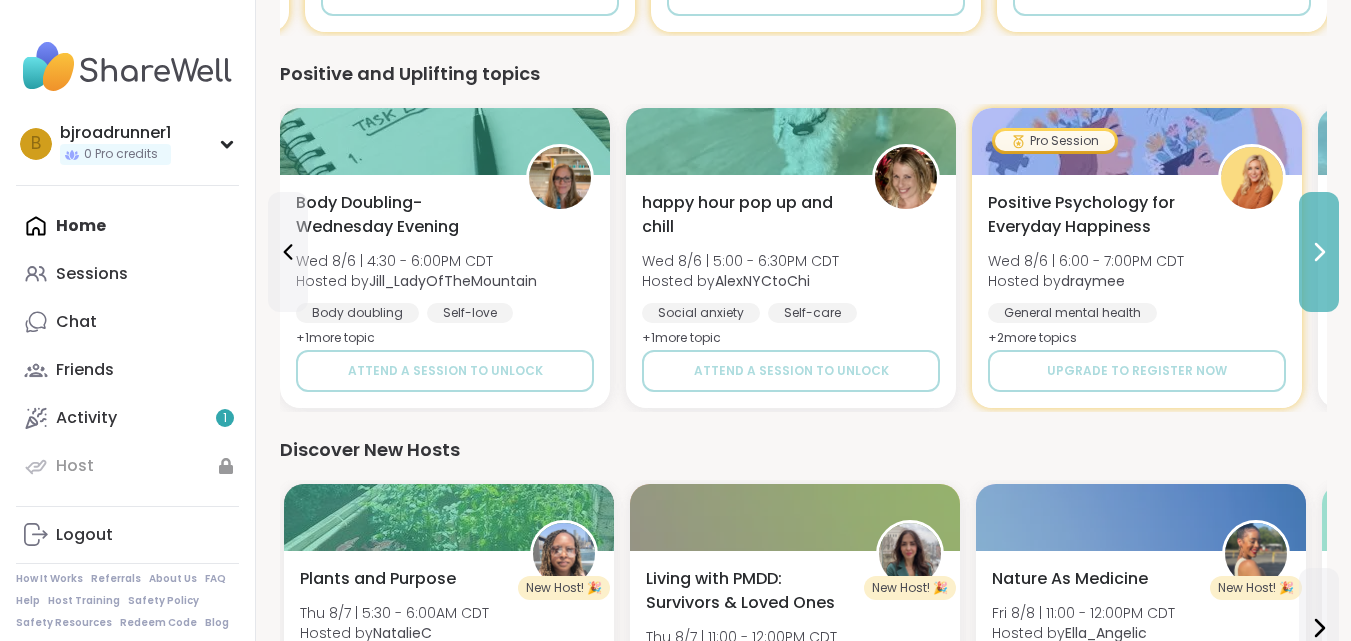 click 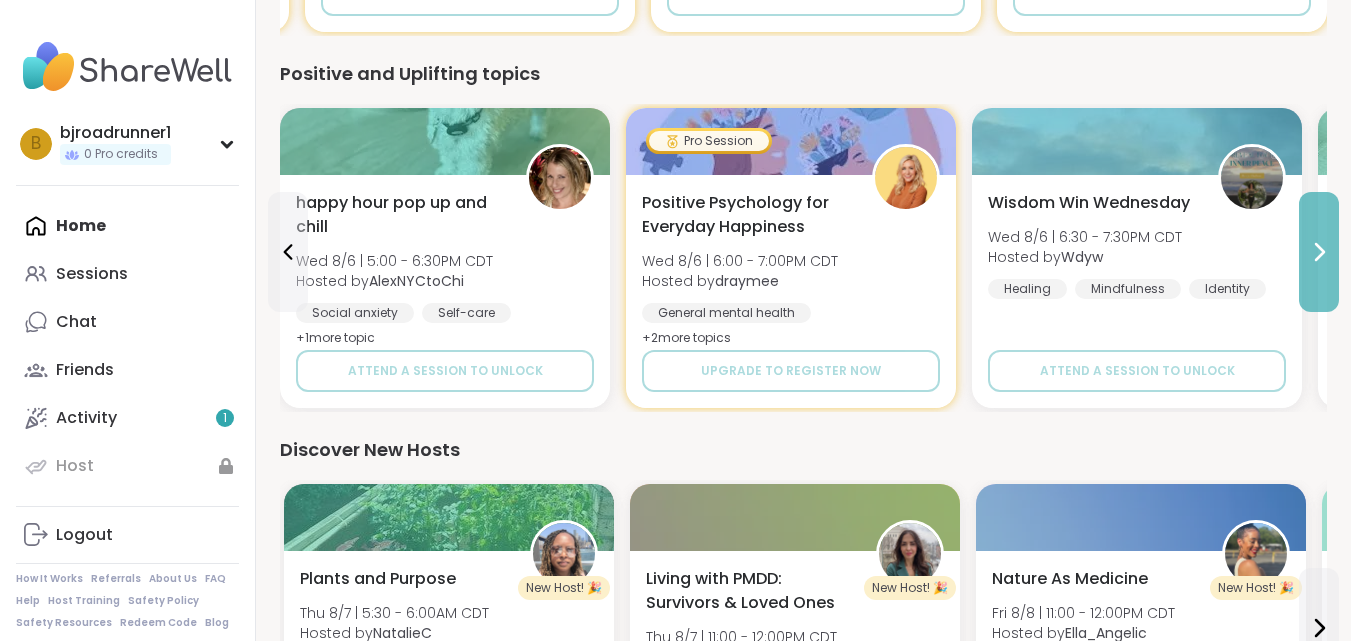 click 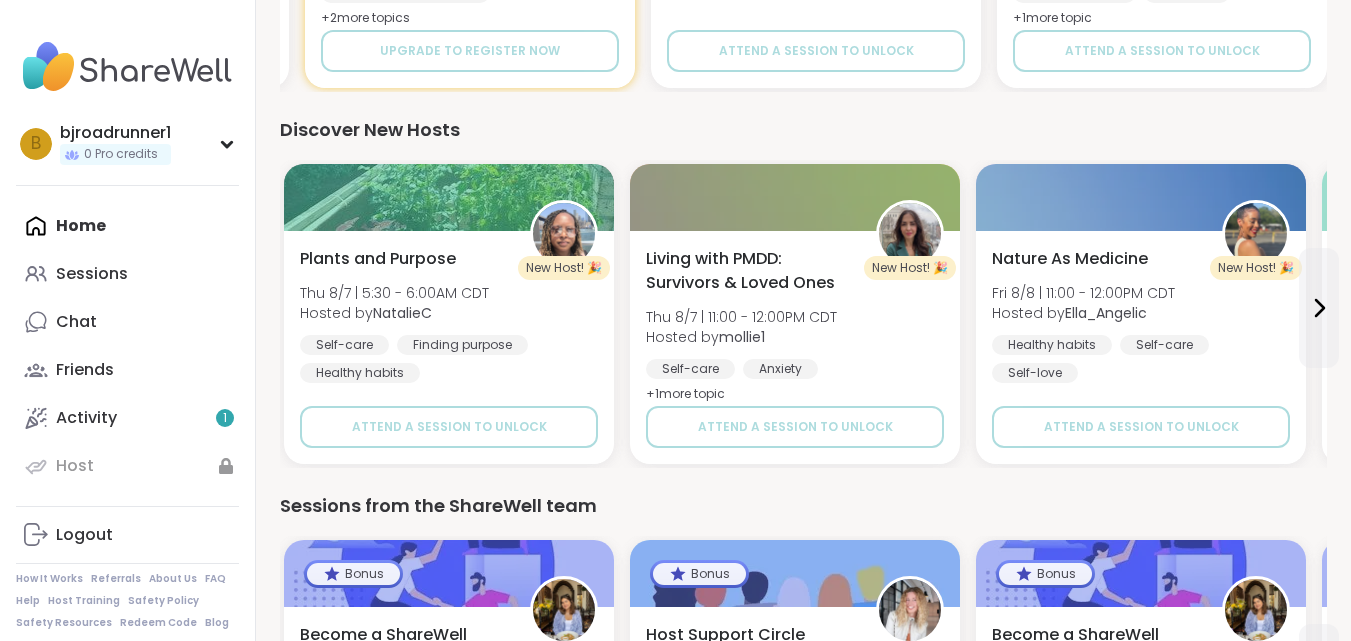 scroll, scrollTop: 1626, scrollLeft: 0, axis: vertical 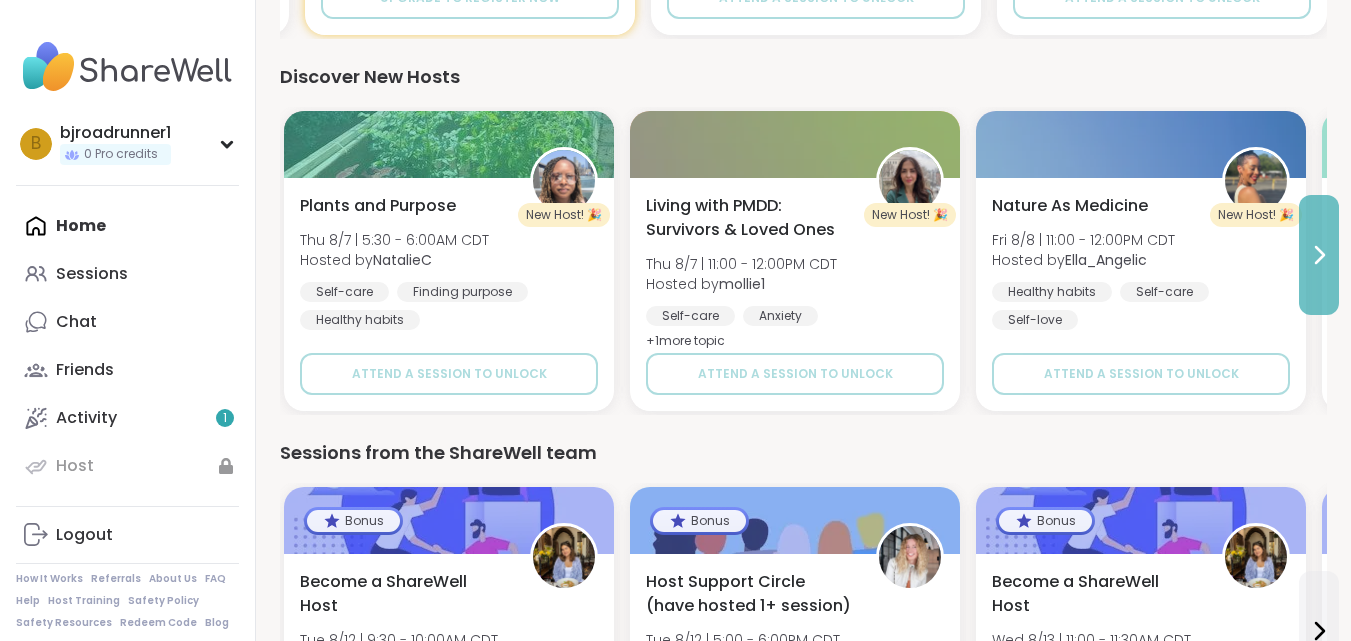 click 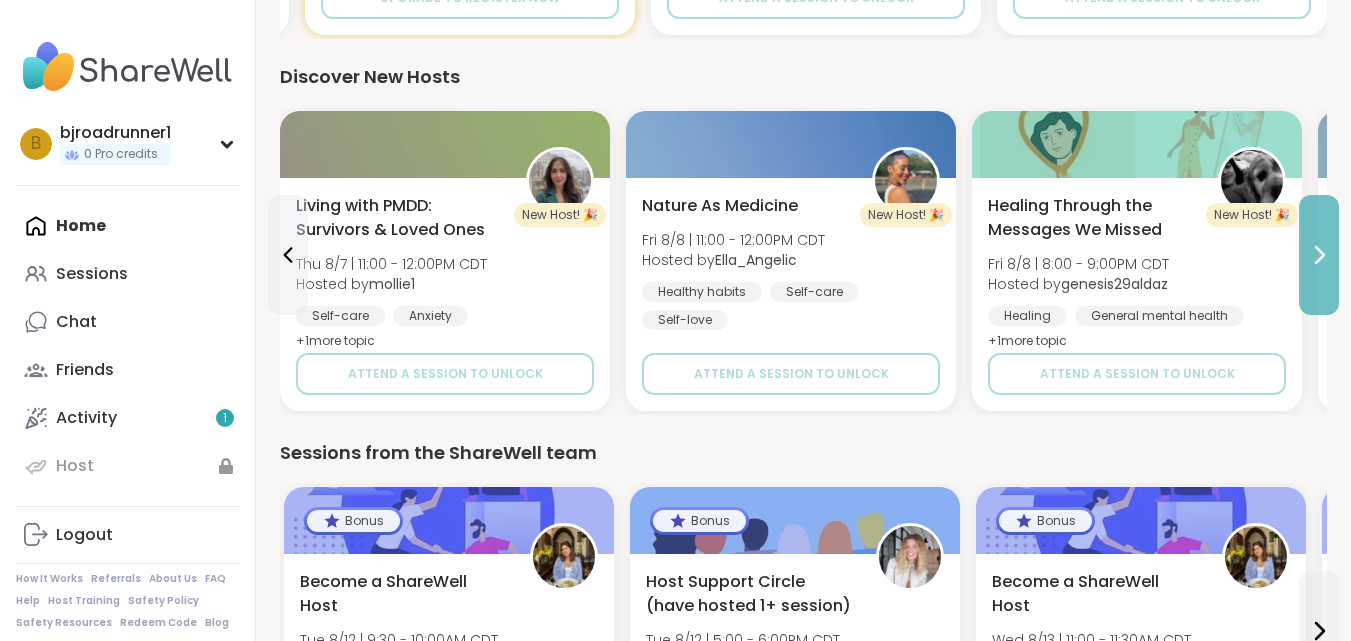 click 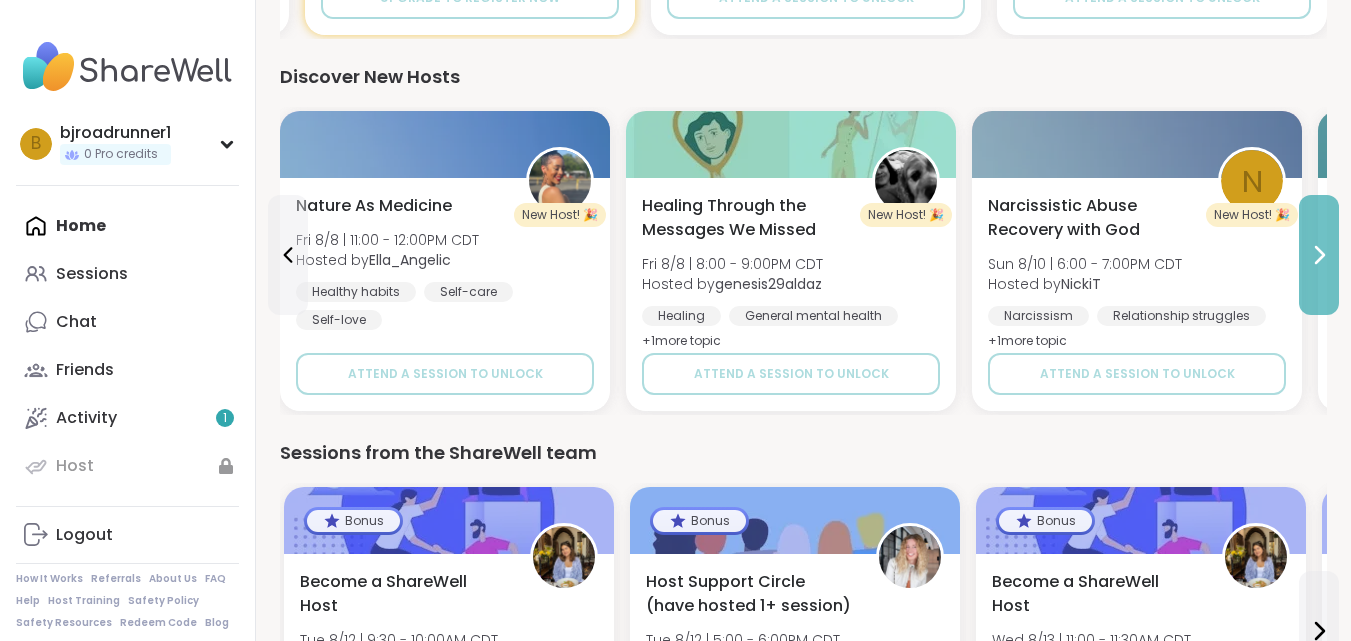click 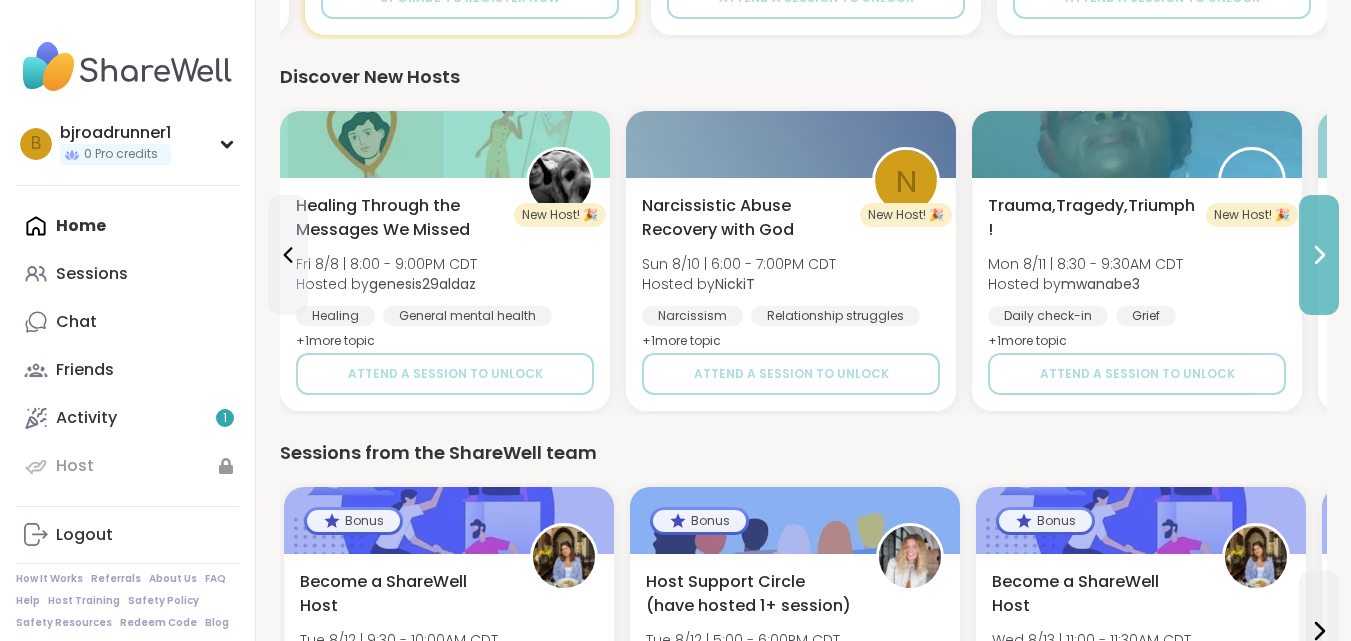 click 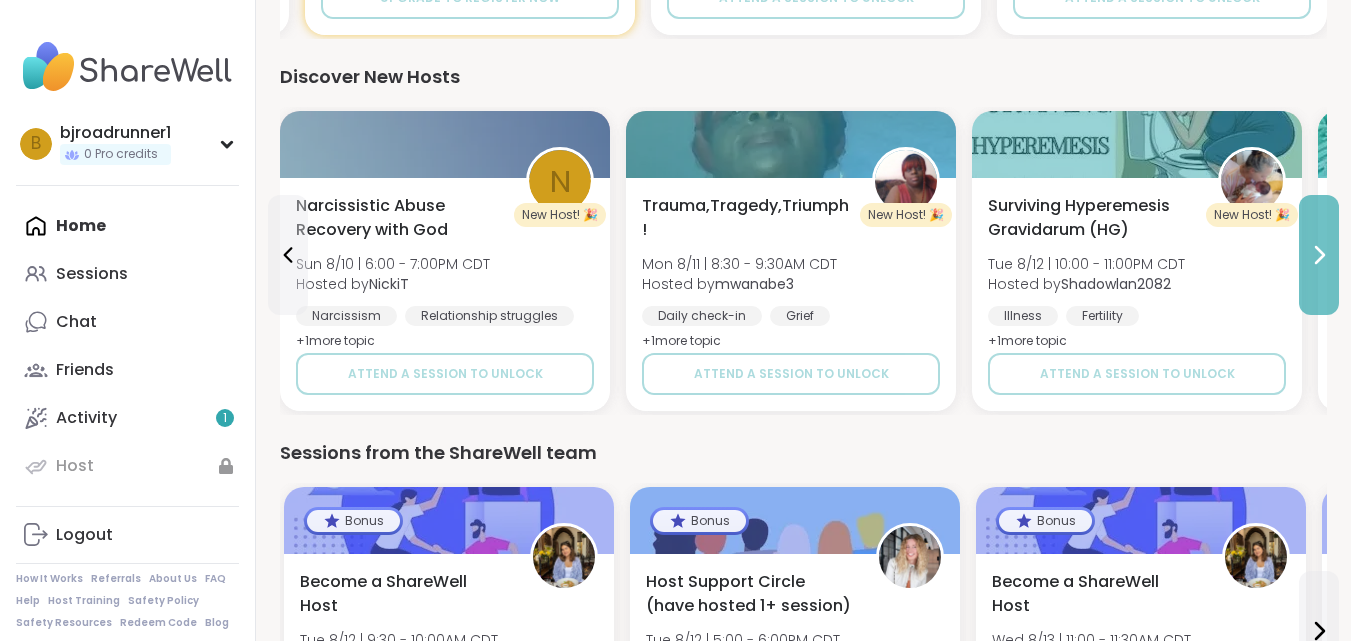 click 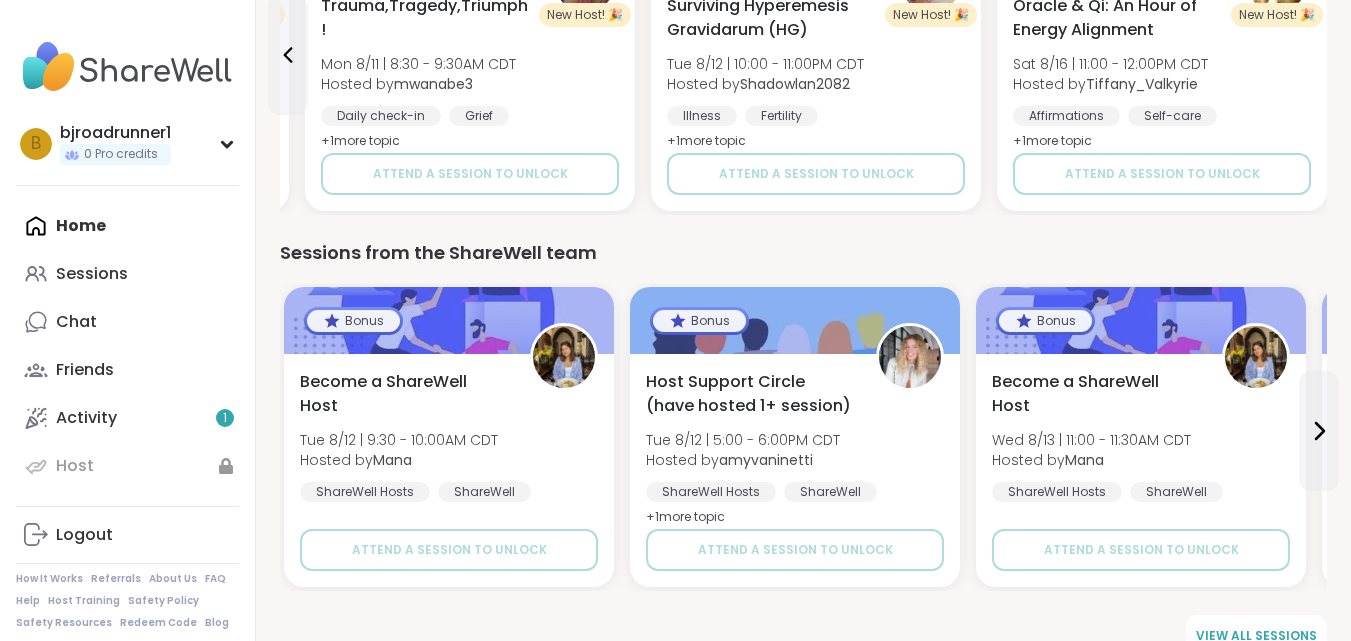 scroll, scrollTop: 1862, scrollLeft: 0, axis: vertical 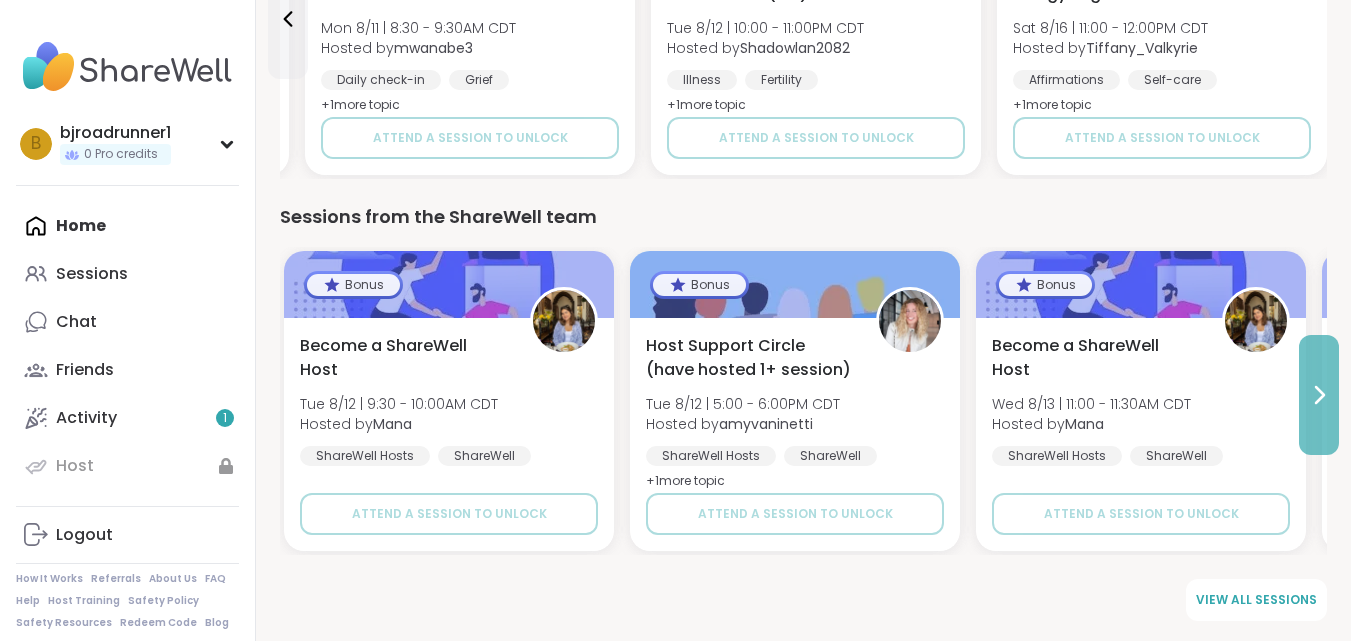 click 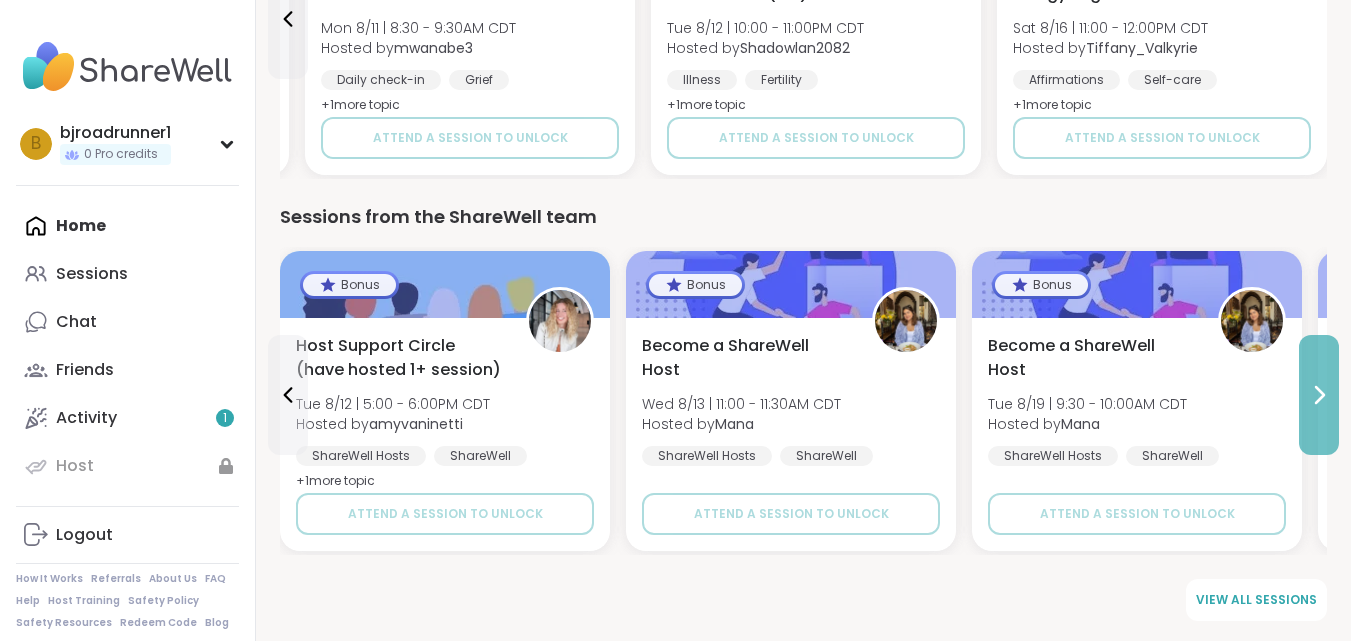 click 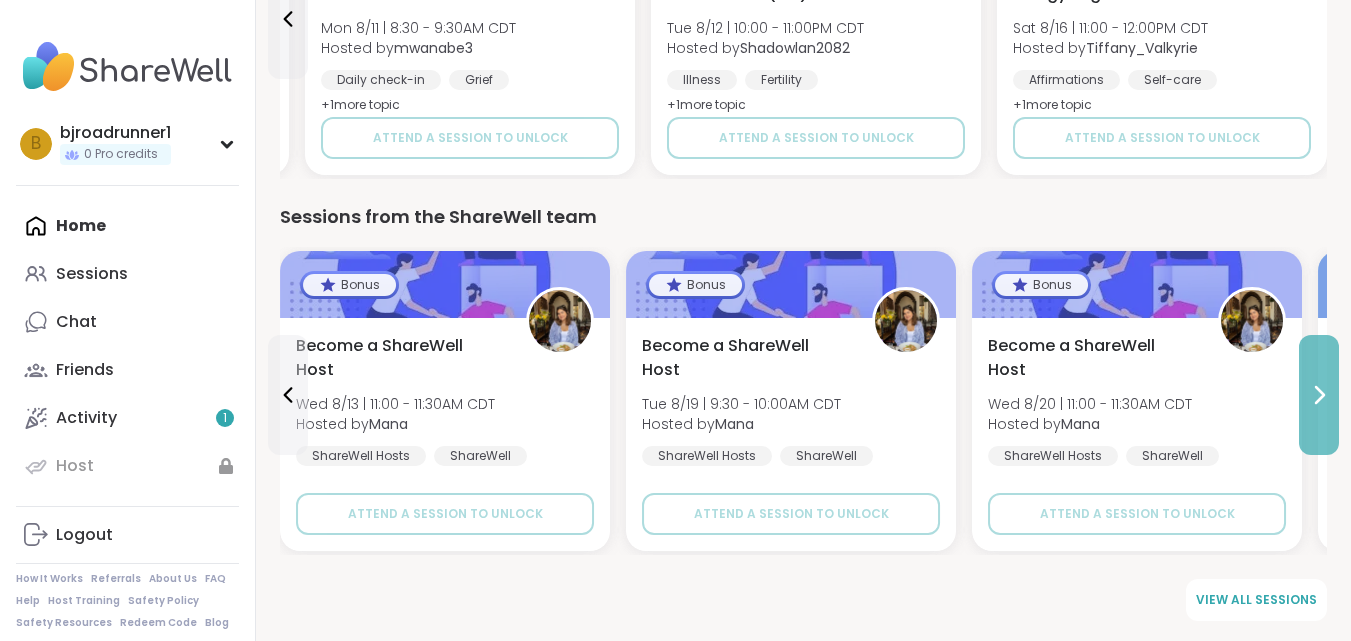 click 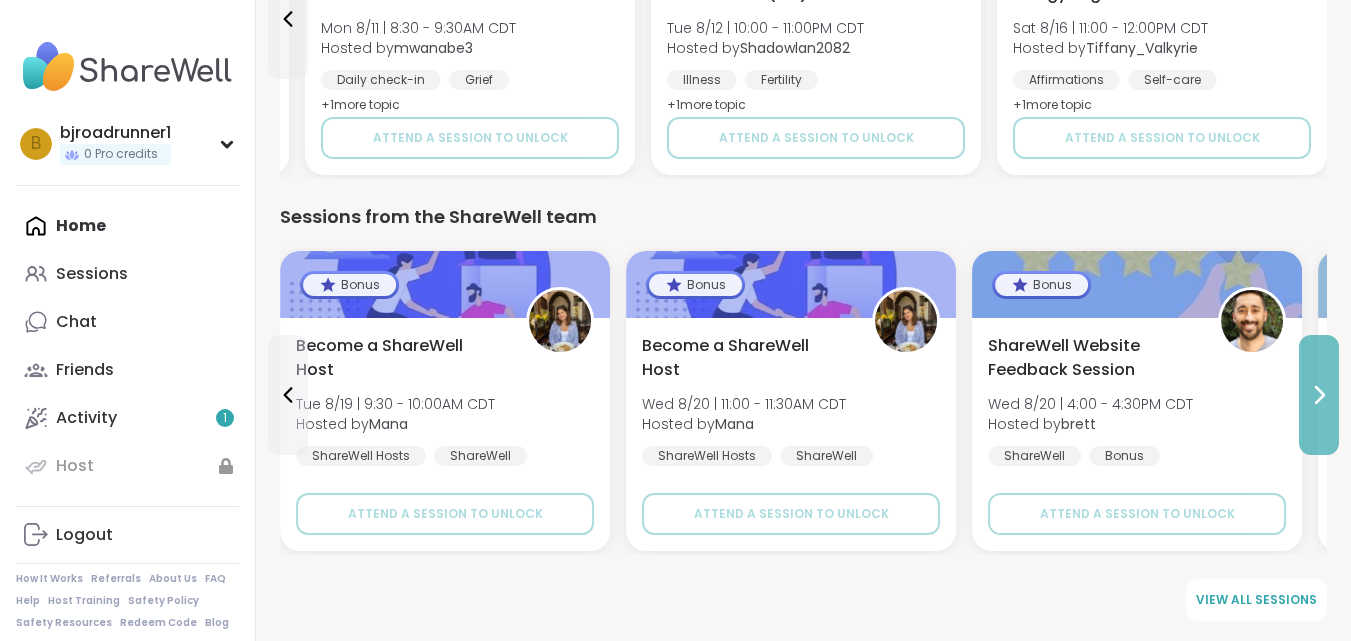 click 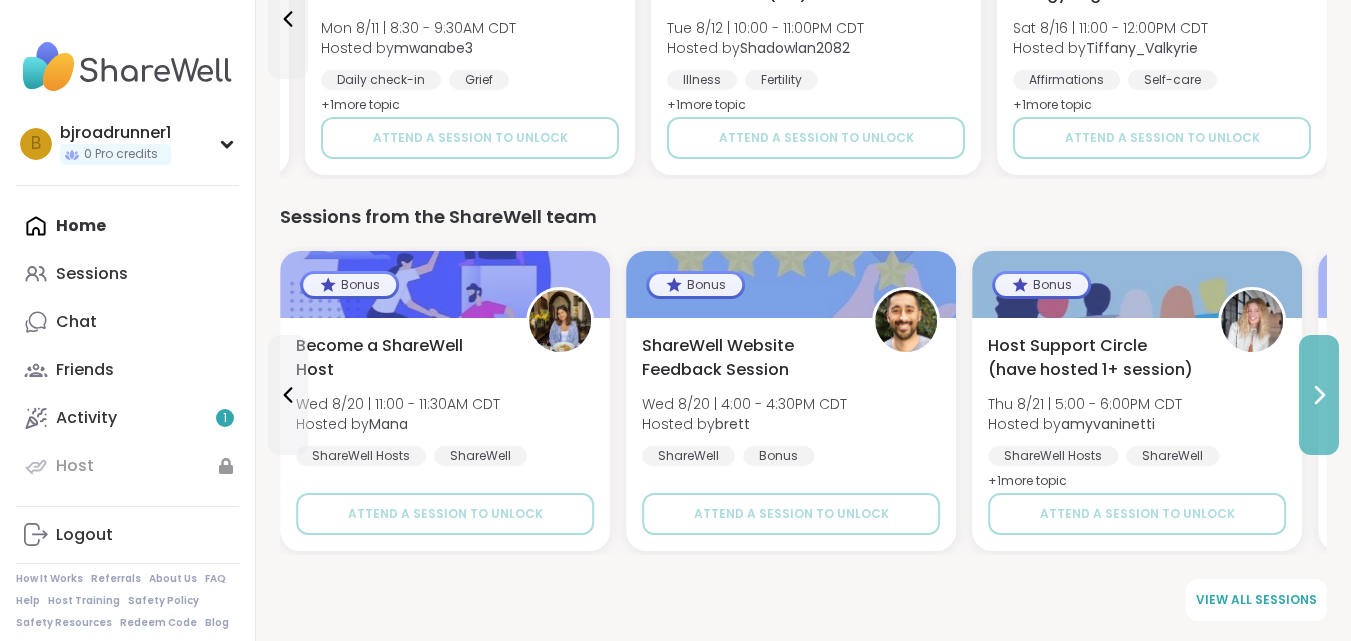 click 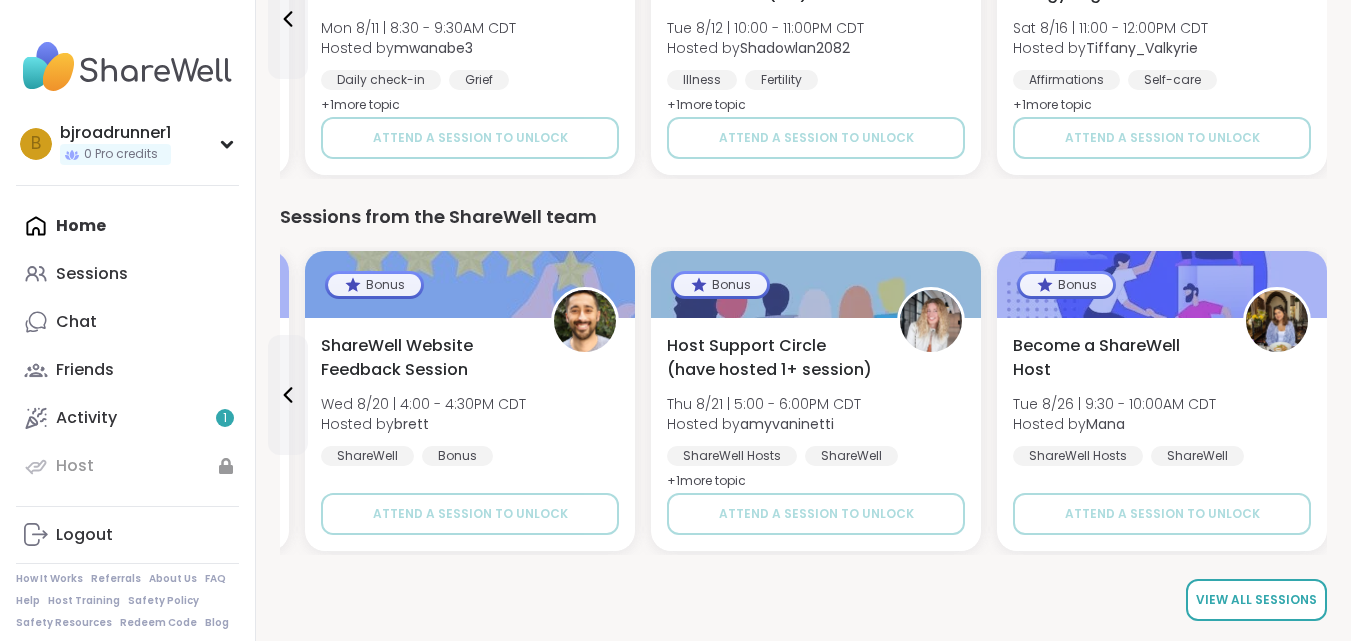click on "View all sessions" at bounding box center [1256, 600] 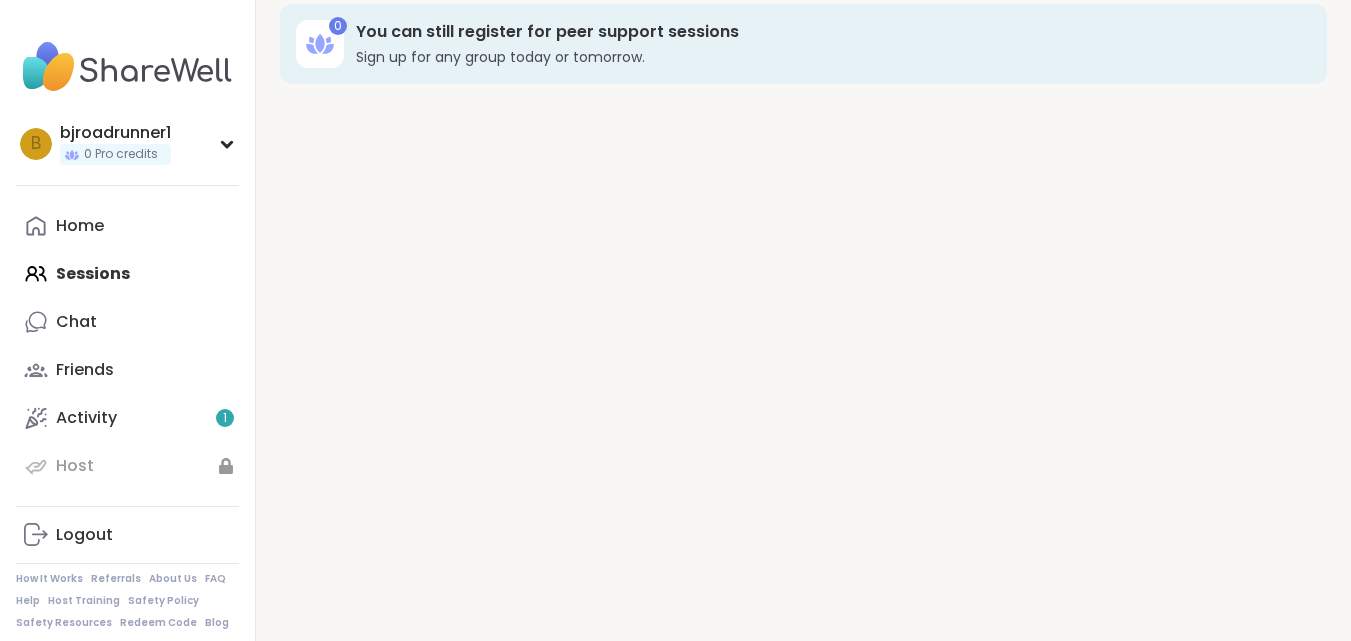 scroll, scrollTop: 0, scrollLeft: 0, axis: both 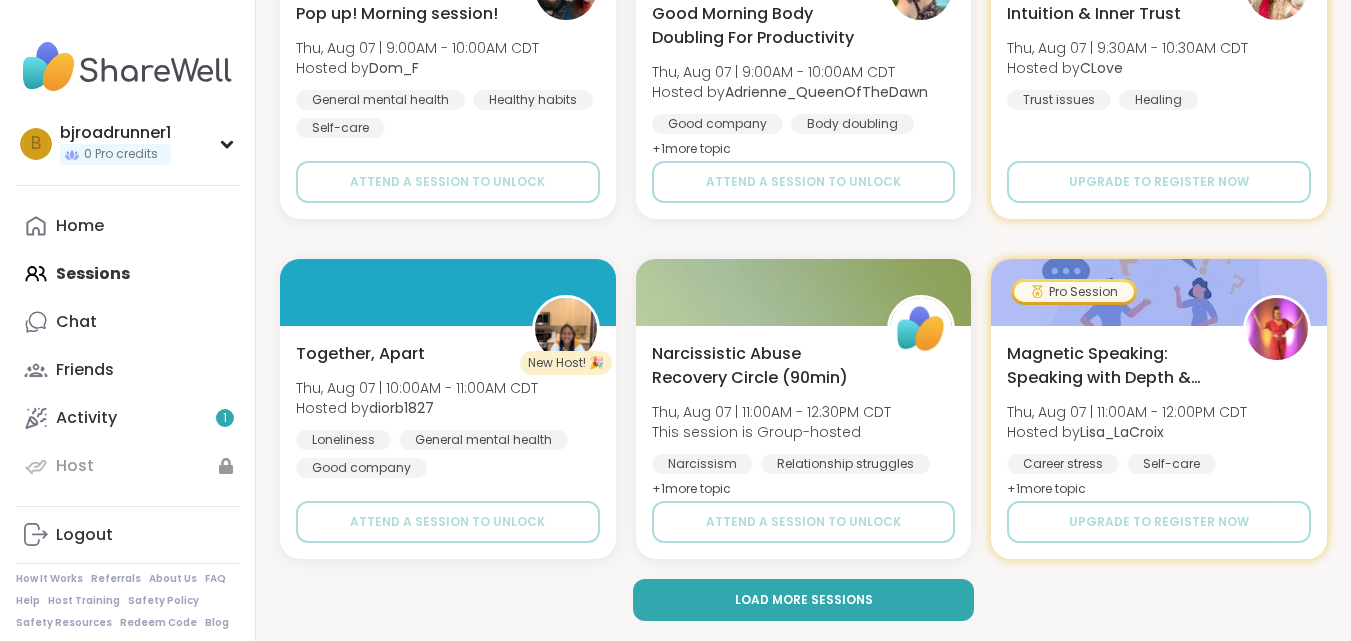 click on "0 You can still register for peer support sessions Sign up for any group today or tomorrow. Upcoming Sessions CREATE A SESSION All Sessions Pro Sessions NEW My Sessions 1 Find your next session Search Filter 🤱Postpartum Support🫂 Wed, Aug 06 | 1:00PM - 2:00PM CDT Hosted by [USERNAME] Identity Birth Trauma Postpartum depression SESSION LIVE Beginner Host Training - Emotional Safety Wed, Aug 06 | 1:00PM - 2:00PM CDT Hosted by [USERNAME] Growth ShareWell Hosts Personal development + 1 more topic SESSION LIVE Emotional Abuse: From Hurt to Healing Wed, Aug 06 | 1:30PM - 2:30PM CDT This session is Group-hosted Relationship struggles Emotional abuse Healing + 2 more topic s SESSION LIVE Wednesday Afternoon Body Doublers and Chillers! Wed, Aug 06 | 1:30PM - 3:00PM CDT Hosted by [USERNAME] Good company Self-care Body doubling + 1 more topic SESSION LIVE Humpday Health w/ [USERNAME] Wed, Aug 06 | 2:00PM - 3:30PM CDT Hosted by [USERNAME] Breathwork Mindfulness Healthy habits + 1 more topic Pro Session +" at bounding box center (803, -1637) 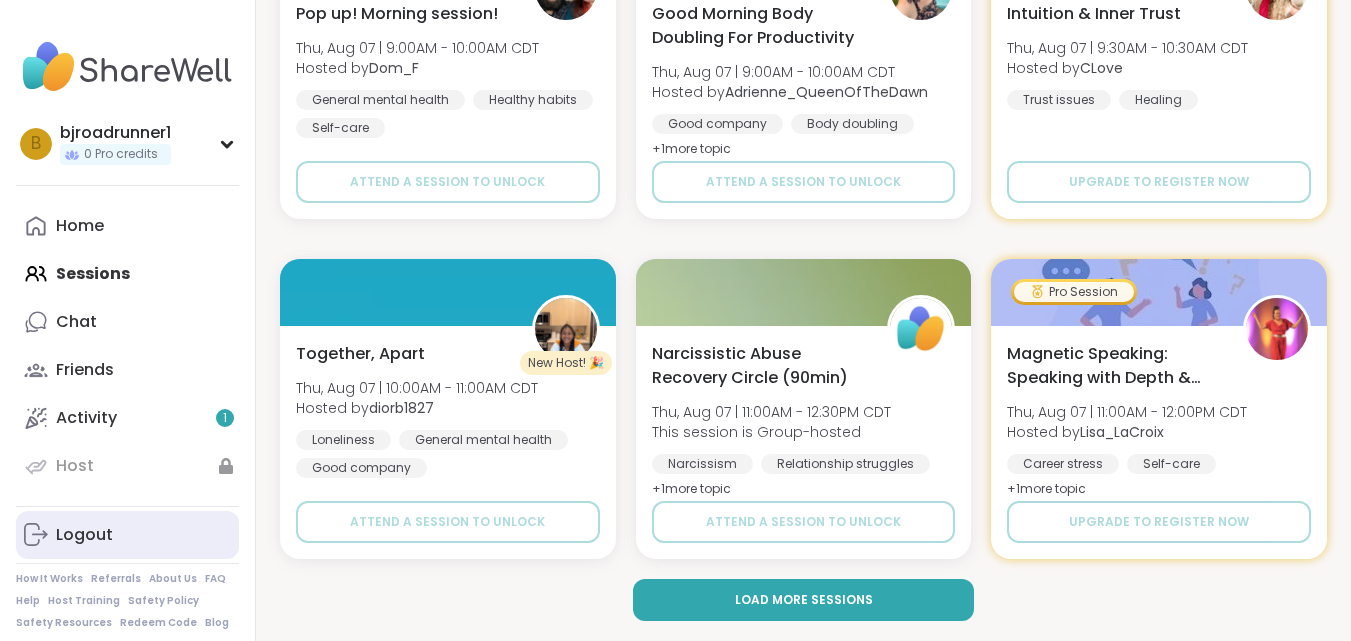 click on "Logout" at bounding box center [84, 535] 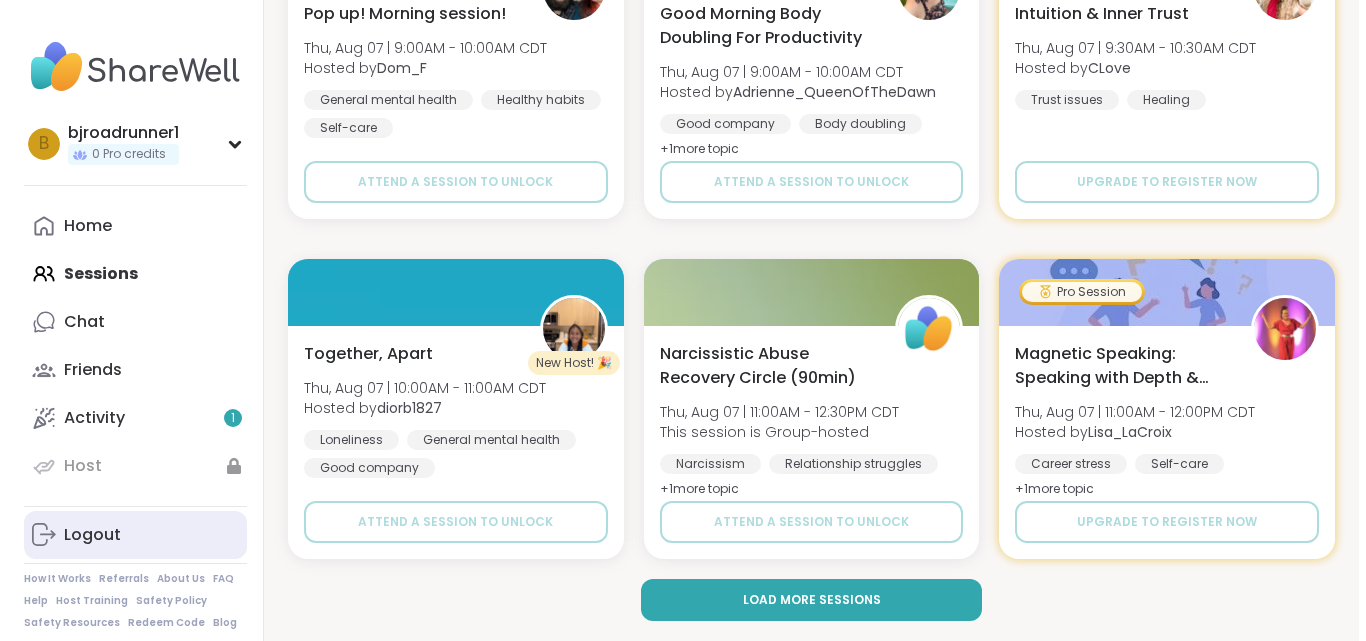 scroll, scrollTop: 0, scrollLeft: 0, axis: both 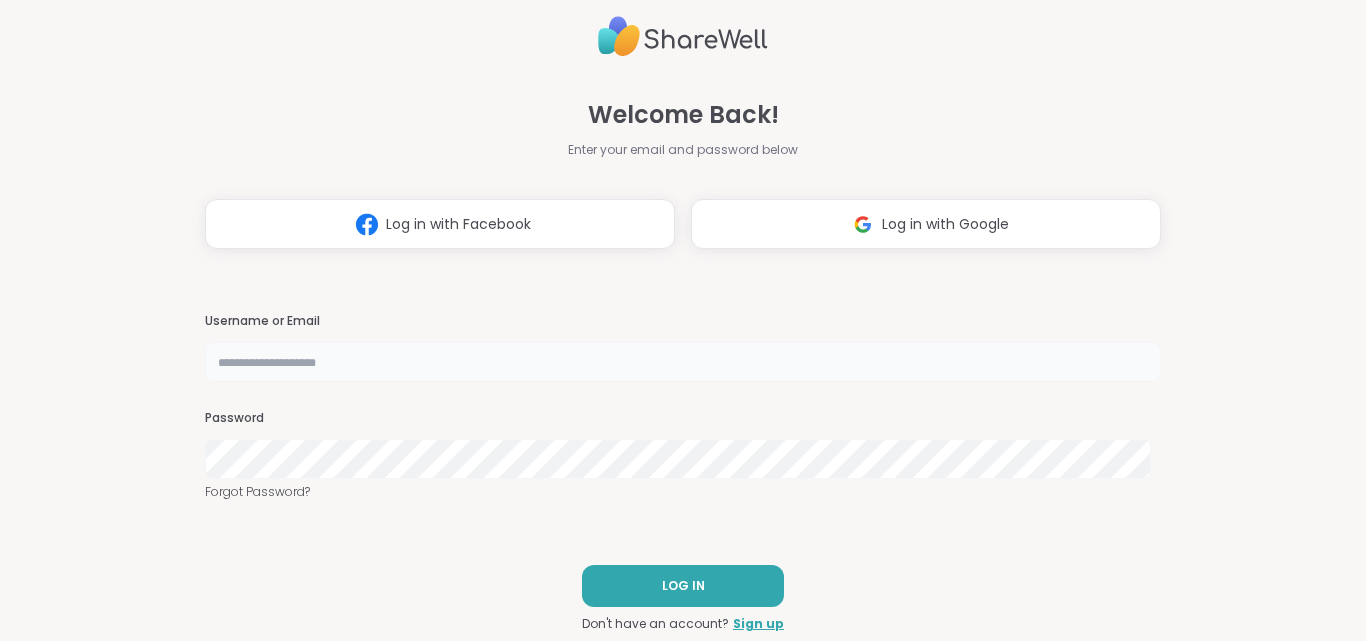 type on "**********" 